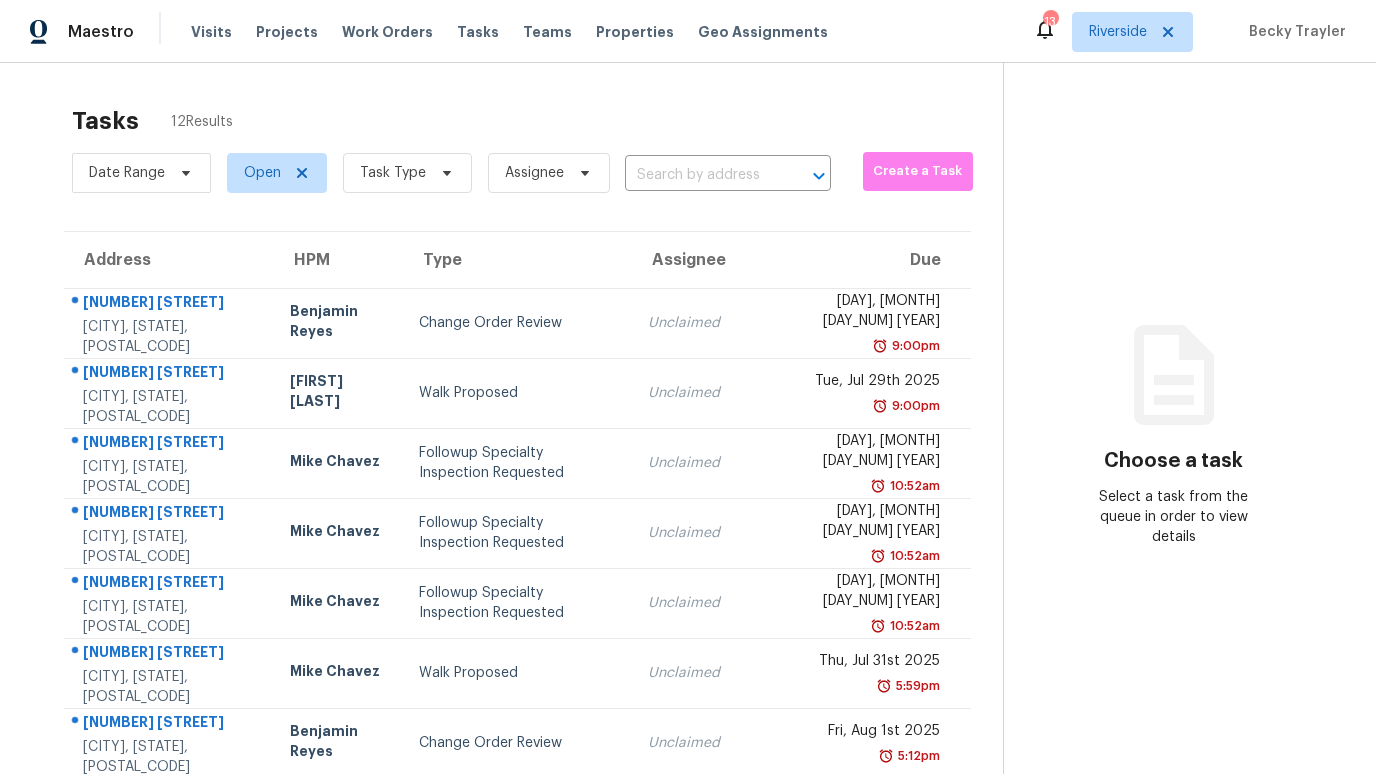 scroll, scrollTop: 0, scrollLeft: 0, axis: both 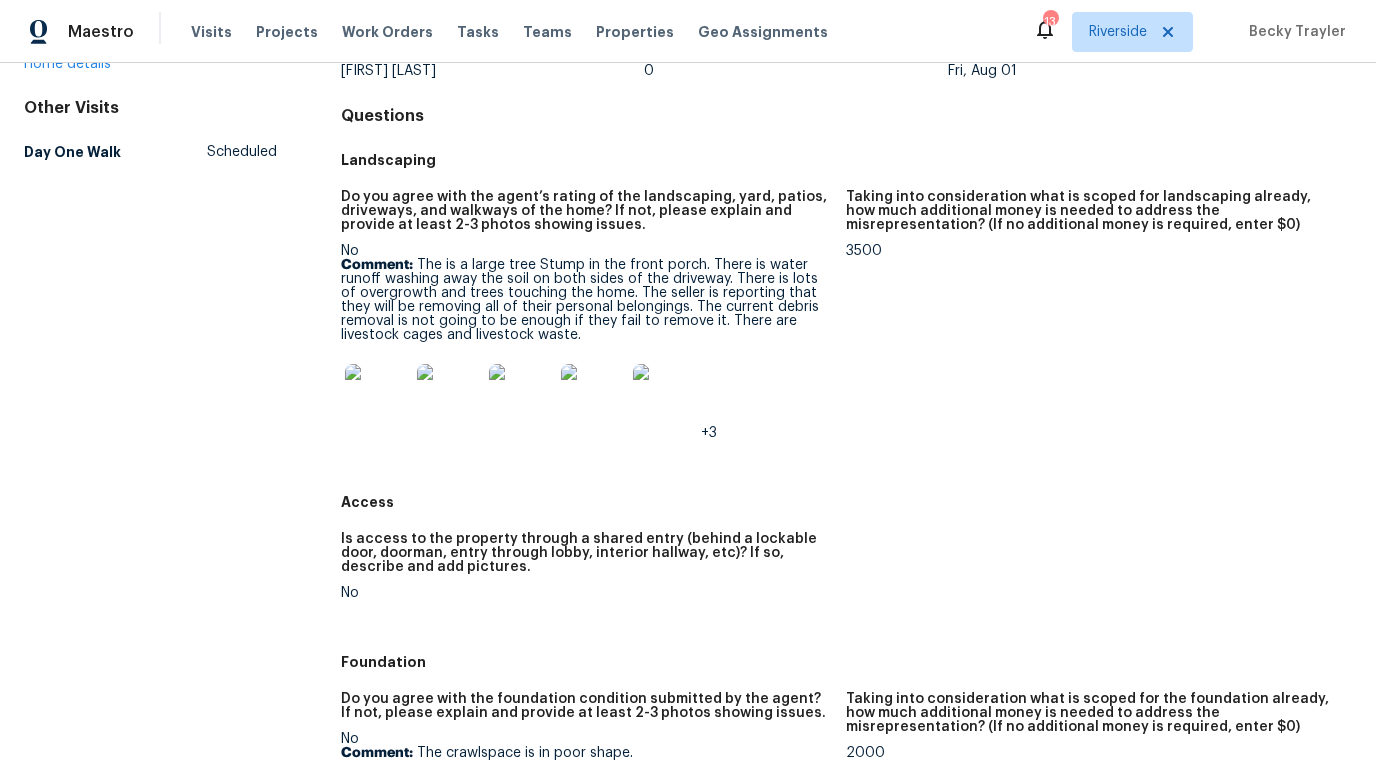 click at bounding box center [377, 396] 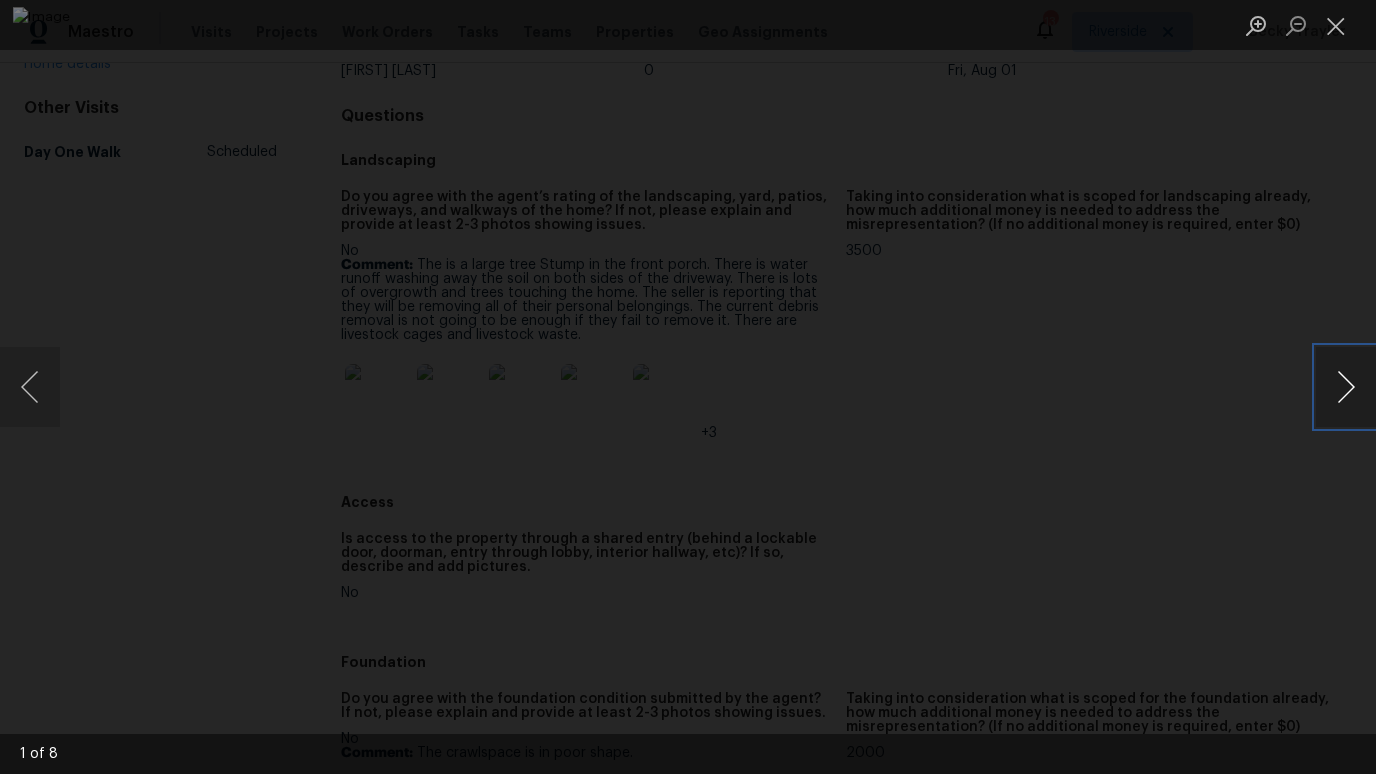 click at bounding box center (1346, 387) 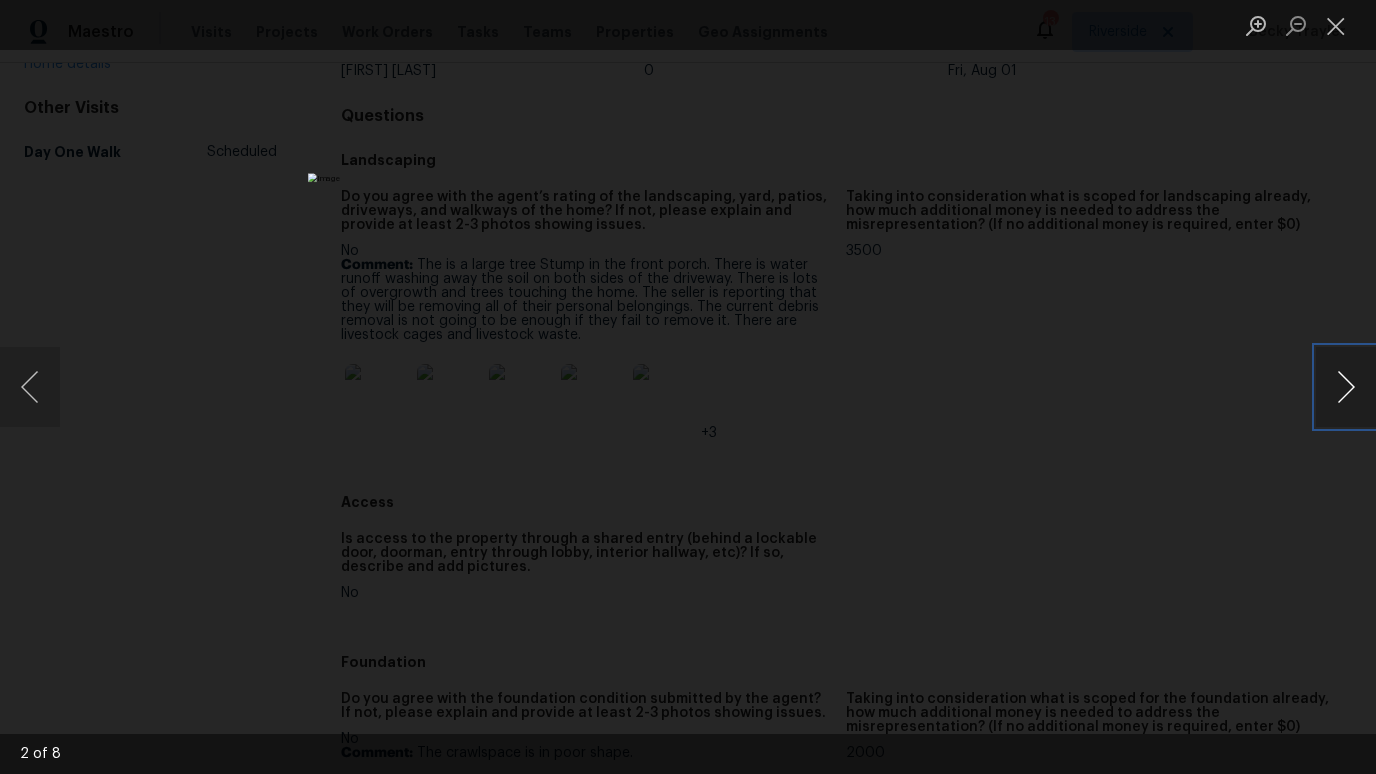 click at bounding box center [1346, 387] 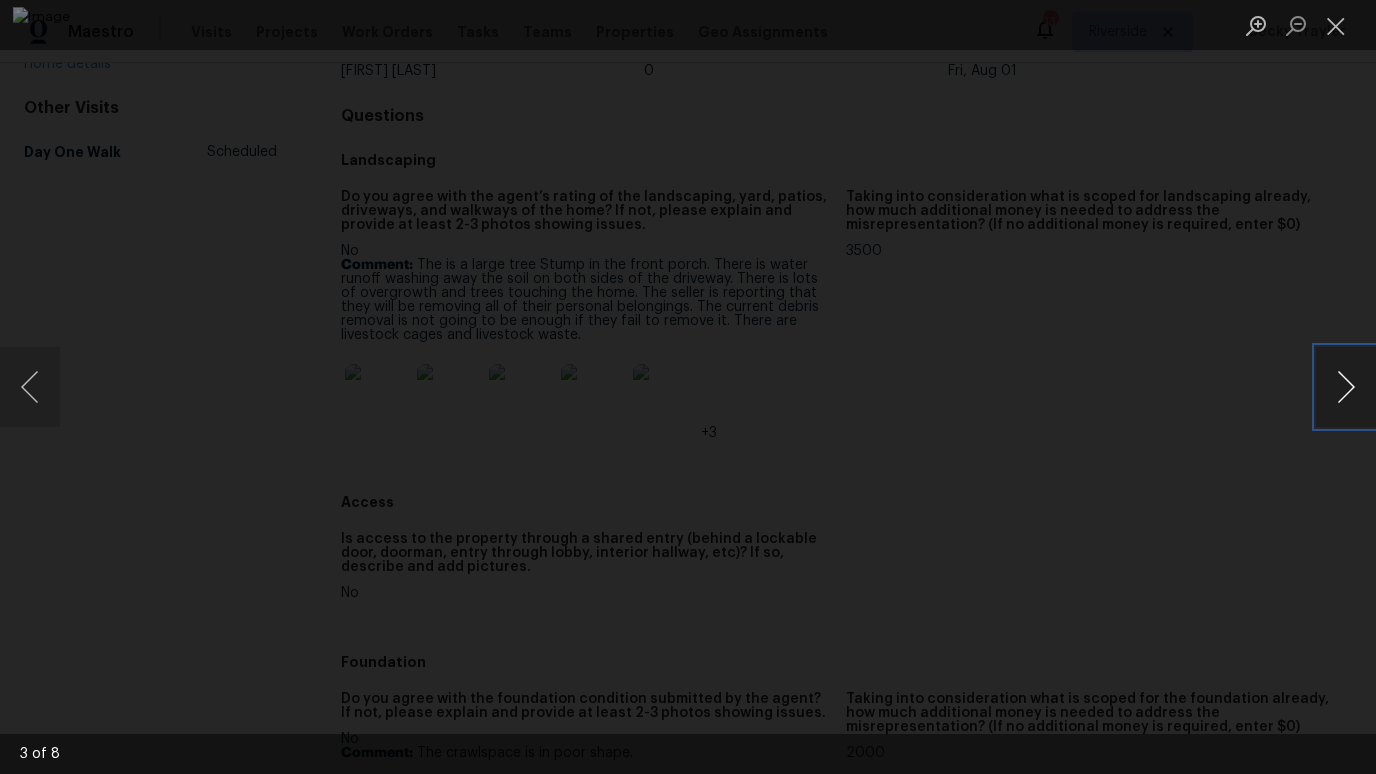 click at bounding box center (1346, 387) 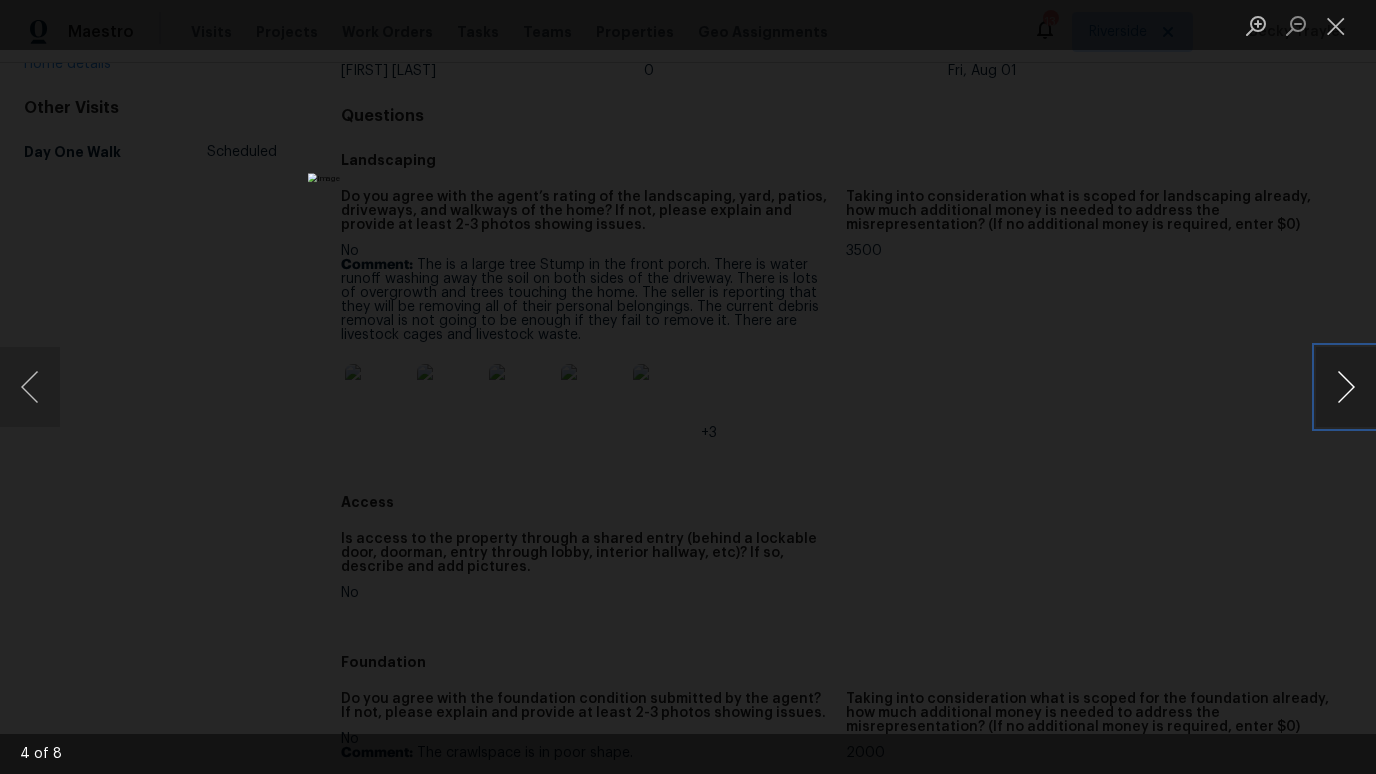 click at bounding box center (1346, 387) 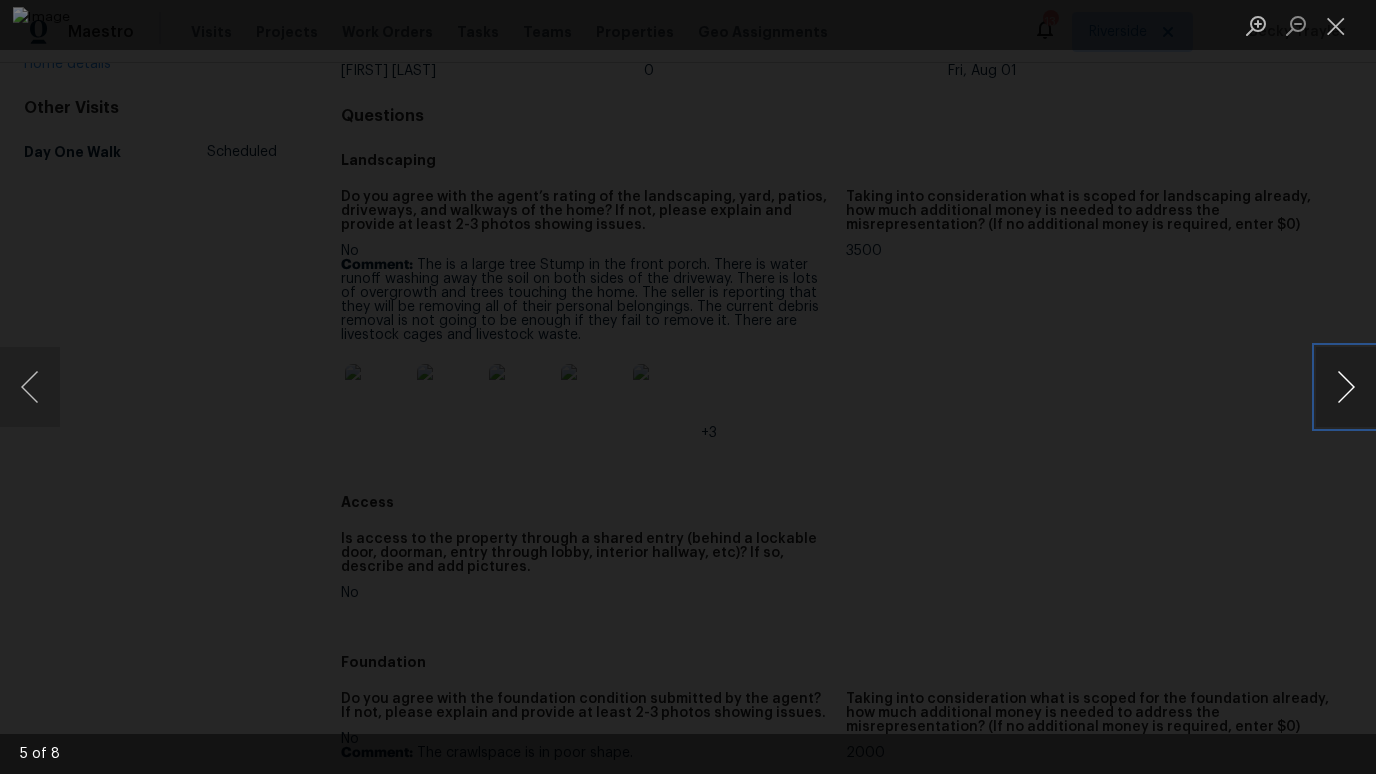 click at bounding box center [1346, 387] 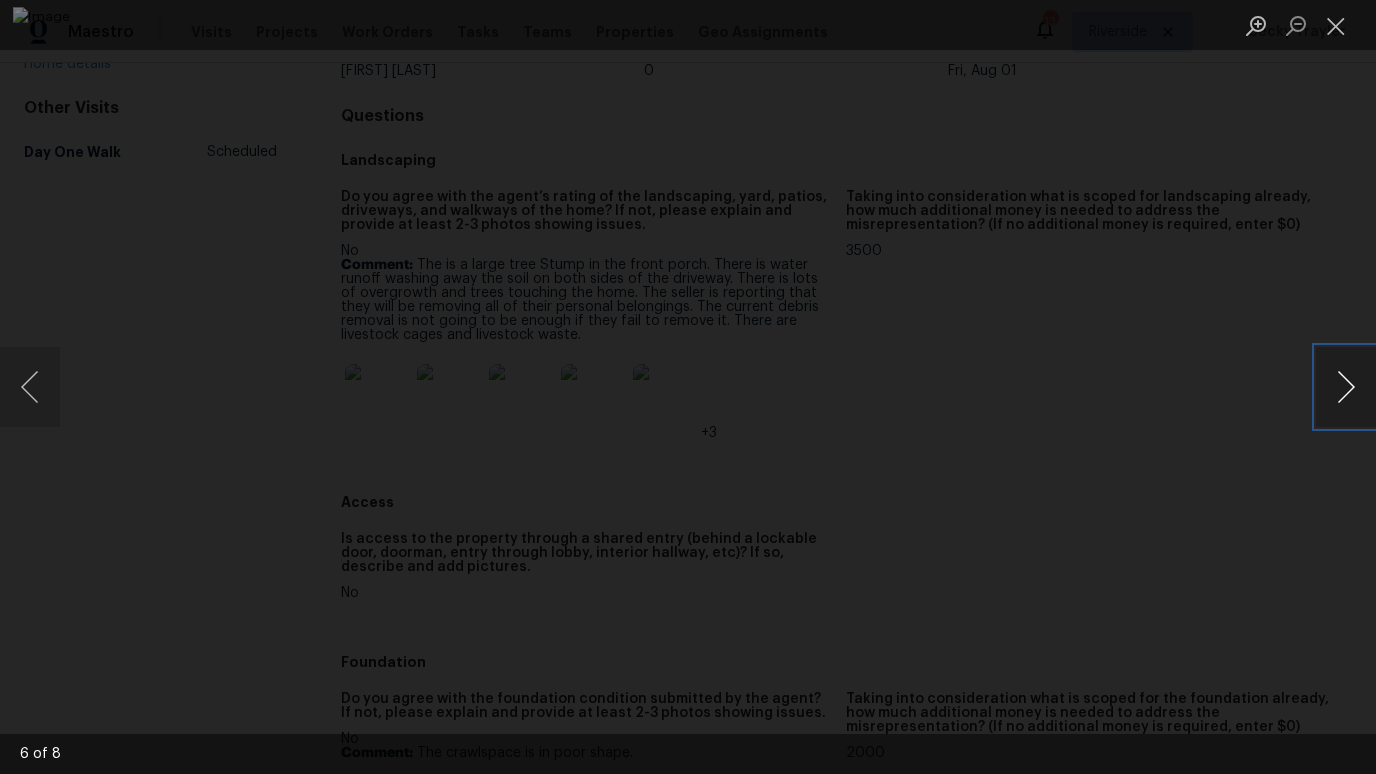 click at bounding box center (1346, 387) 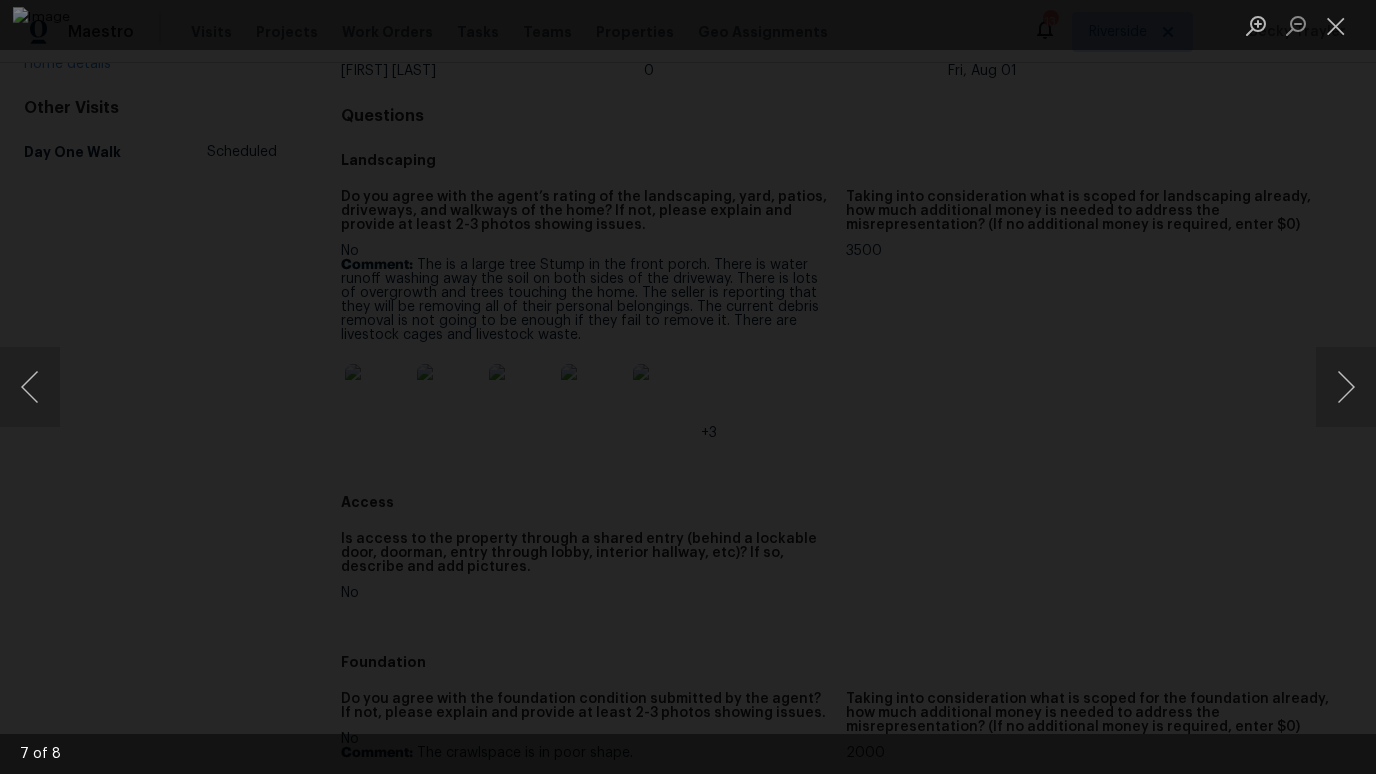 click at bounding box center (688, 387) 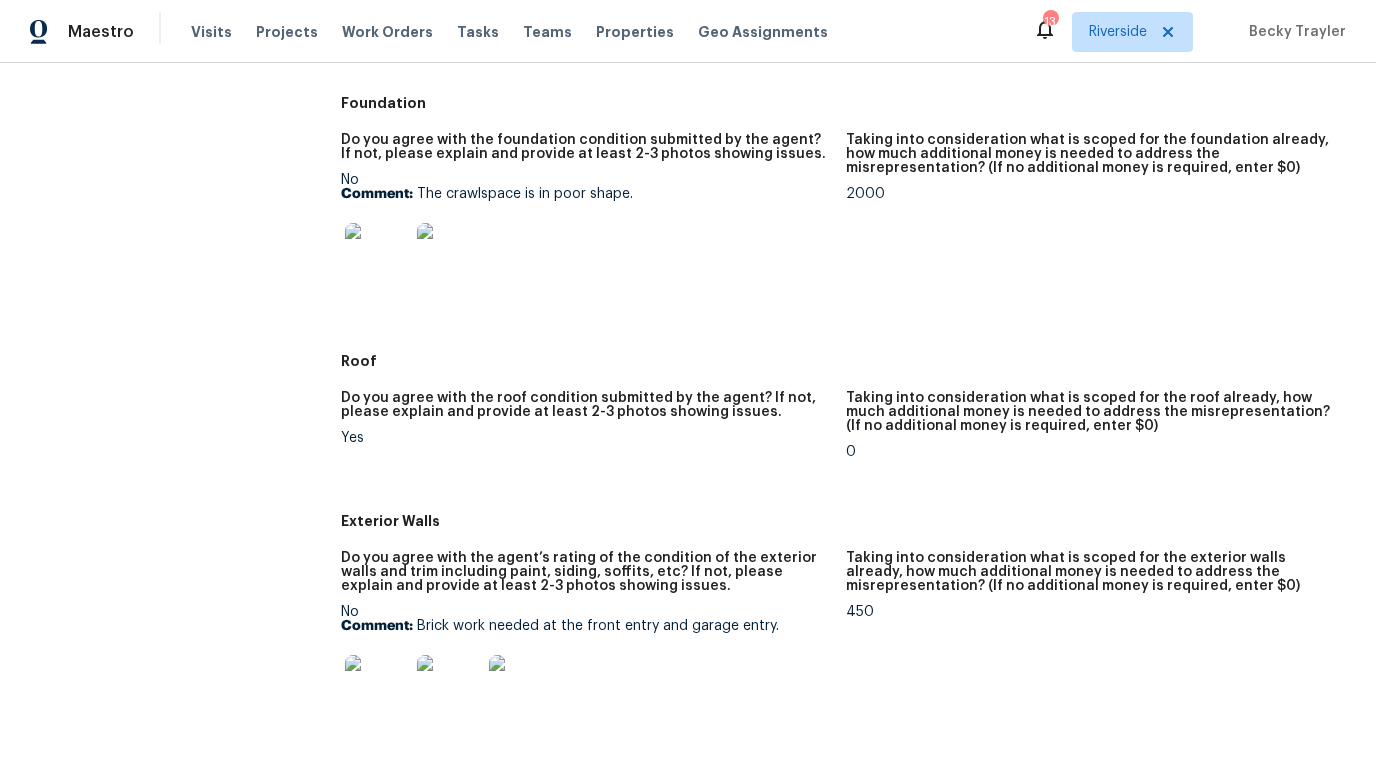 scroll, scrollTop: 739, scrollLeft: 0, axis: vertical 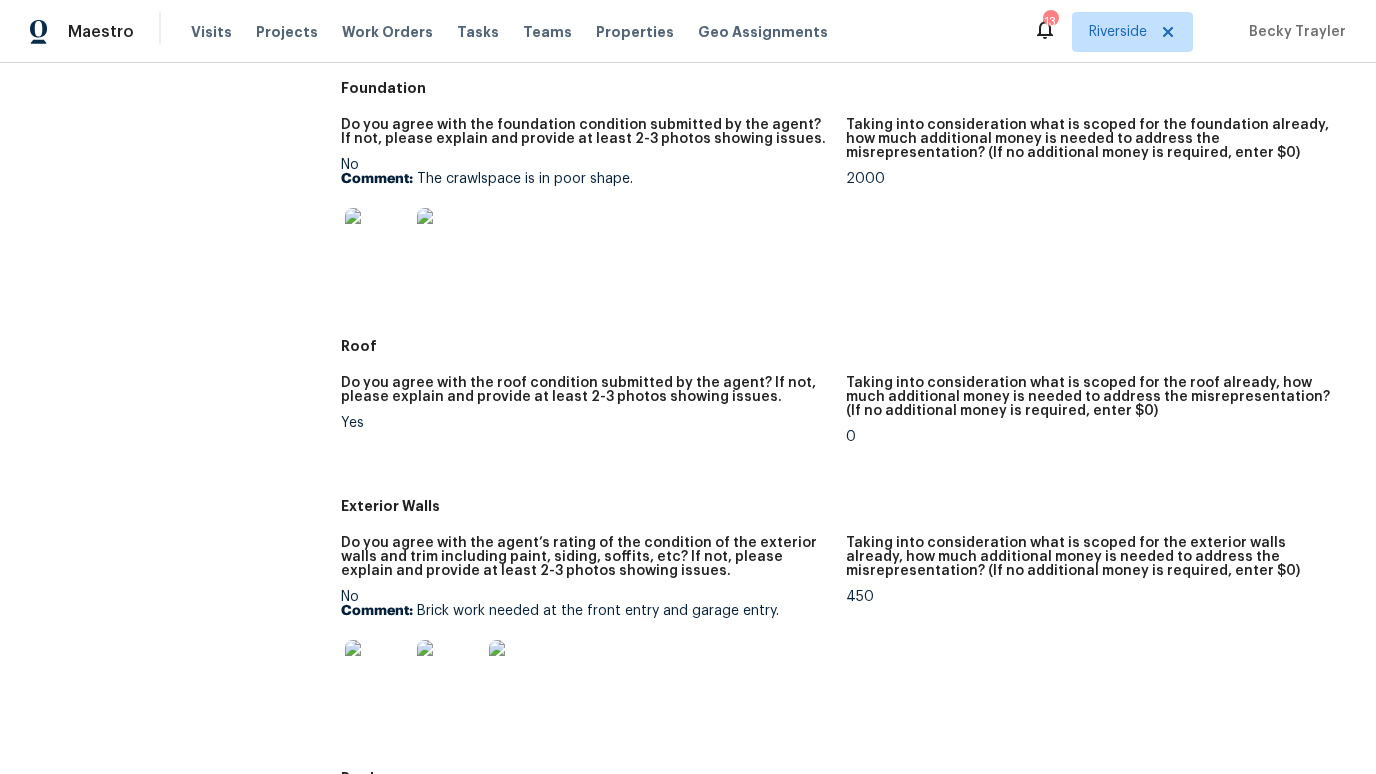 click at bounding box center (377, 240) 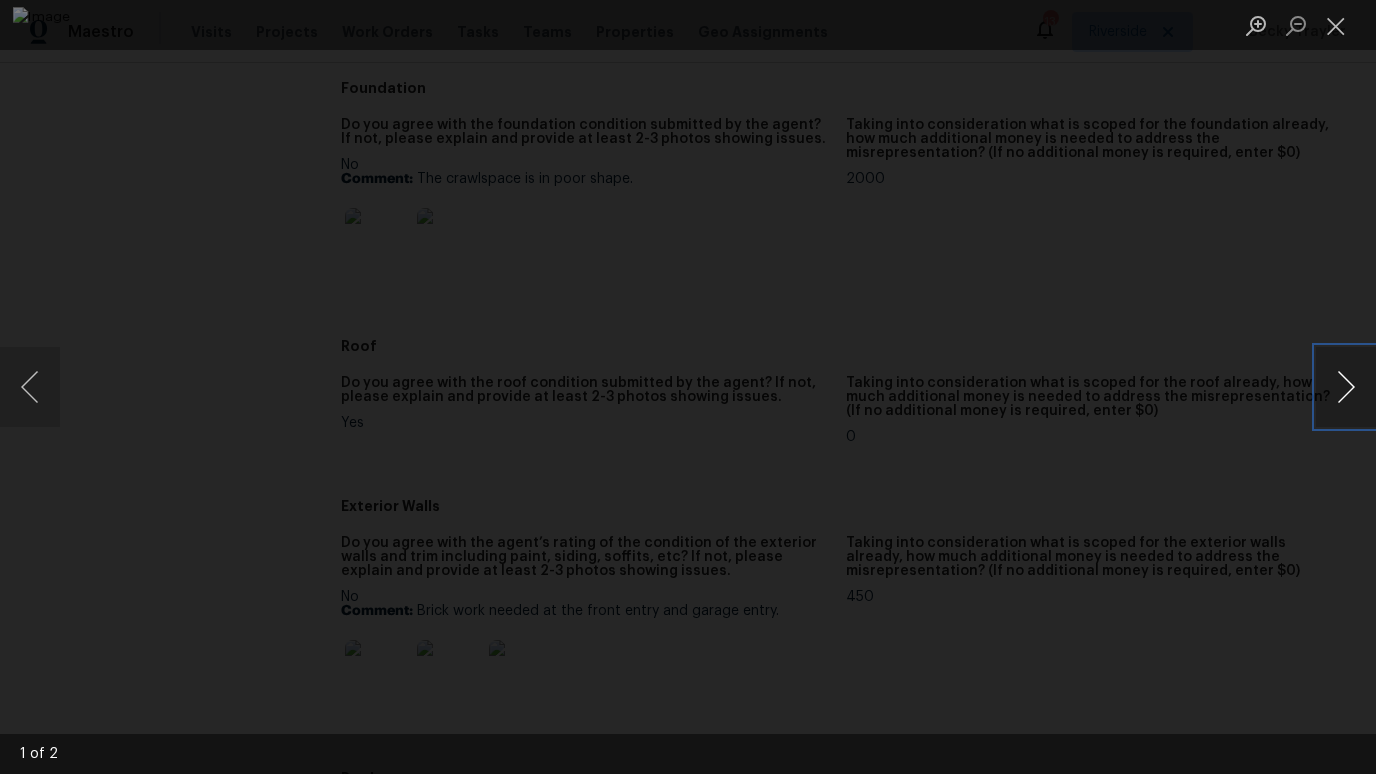 click at bounding box center (1346, 387) 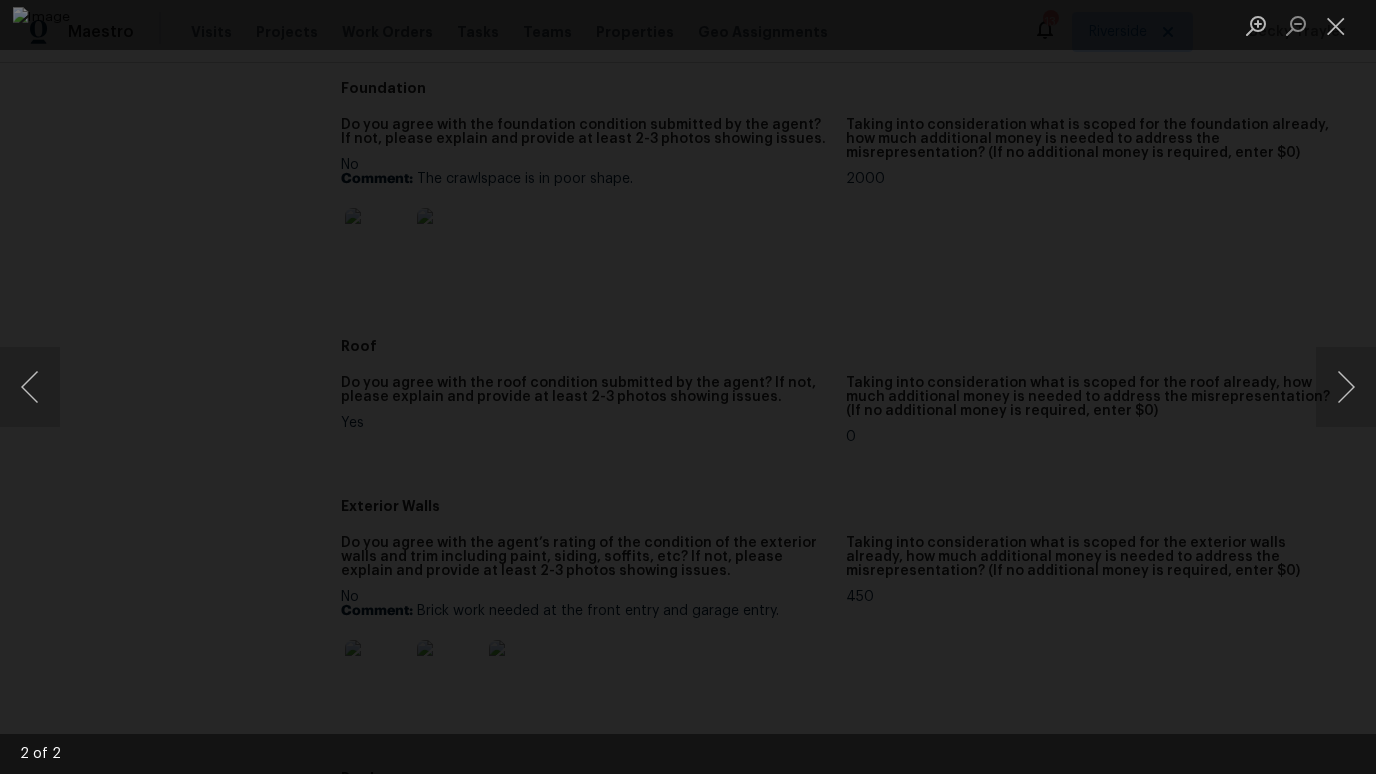 click at bounding box center [688, 387] 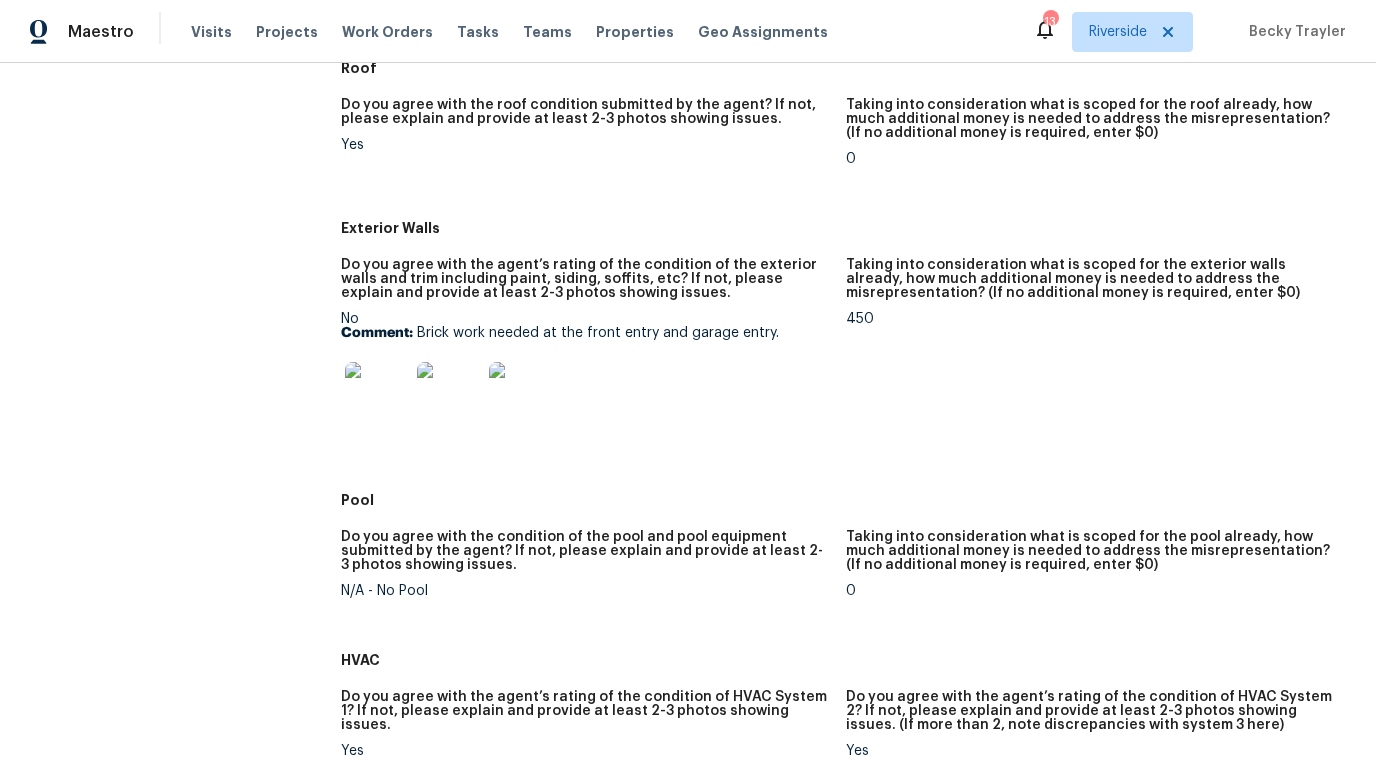 scroll, scrollTop: 1019, scrollLeft: 0, axis: vertical 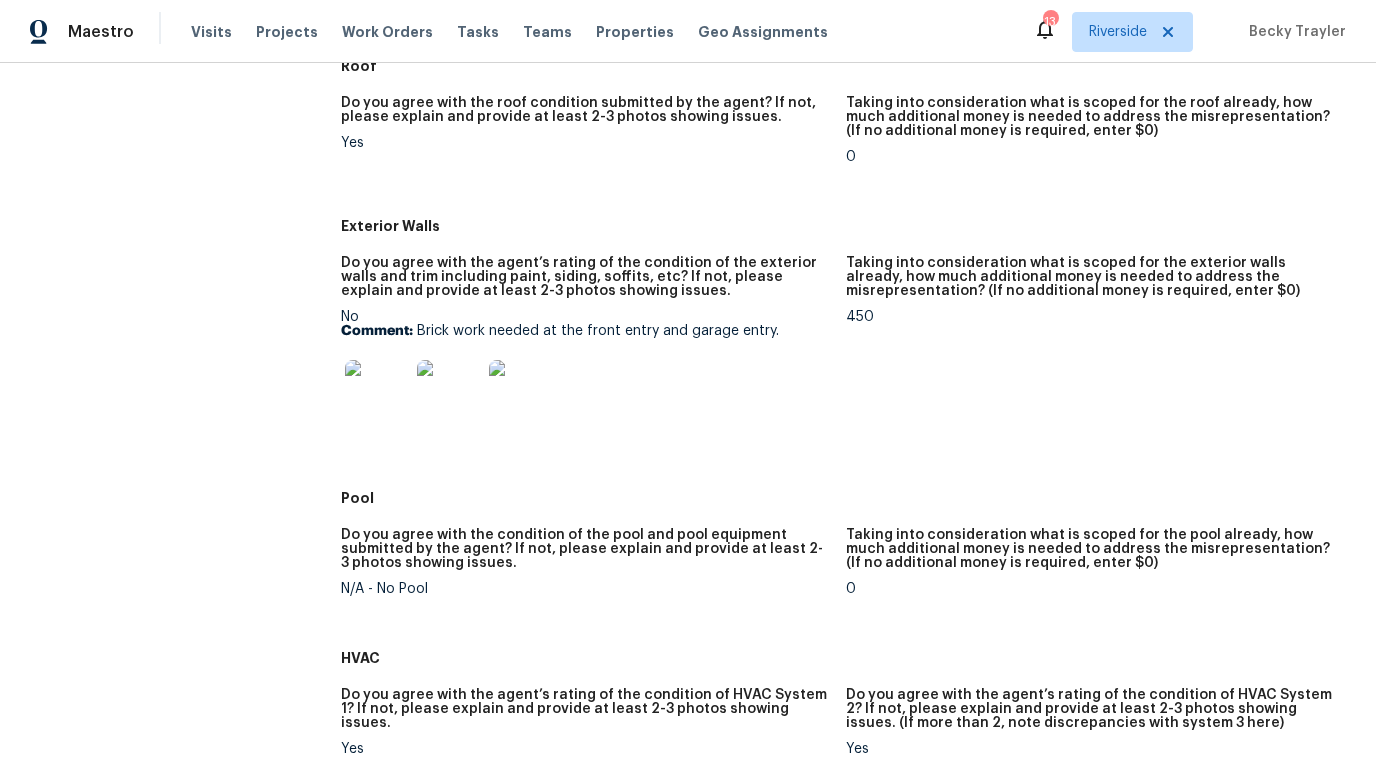 click at bounding box center (377, 392) 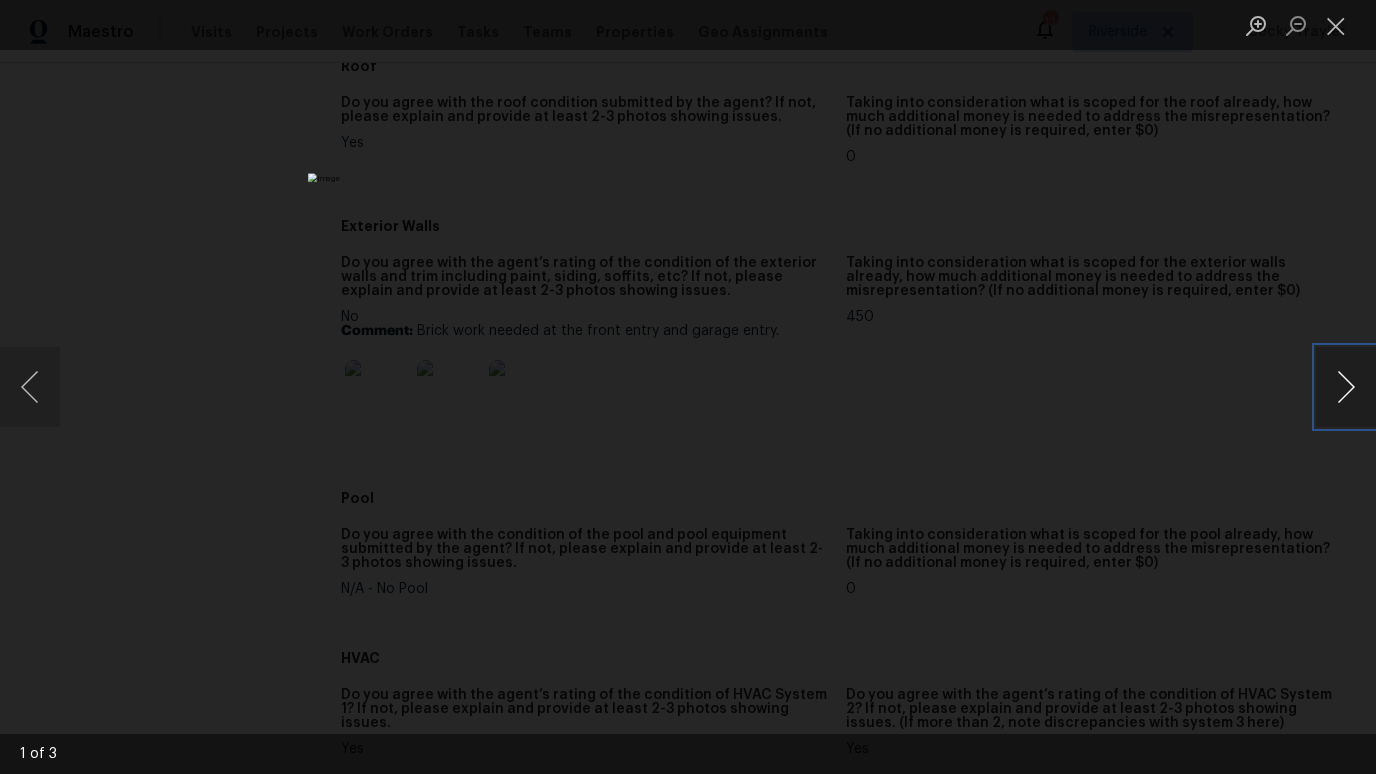 click at bounding box center [1346, 387] 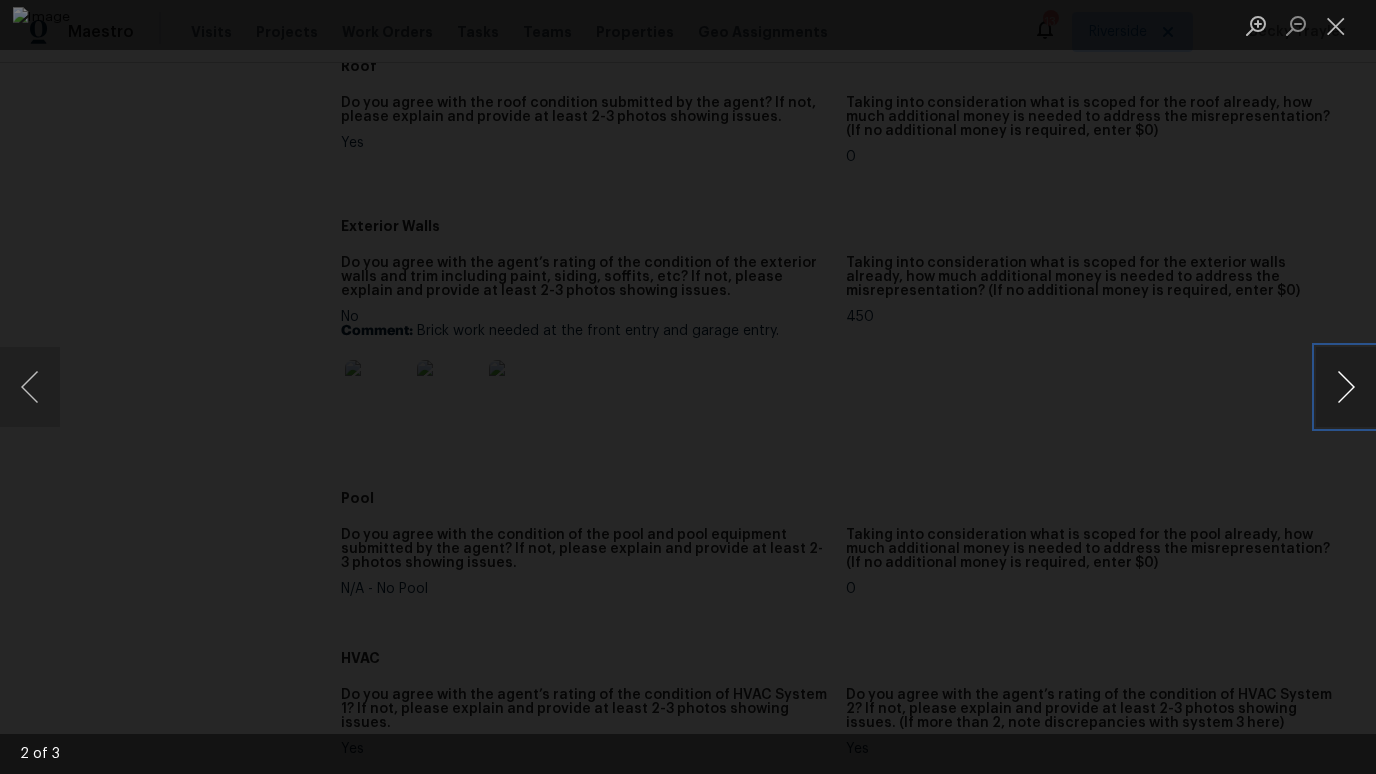click at bounding box center [1346, 387] 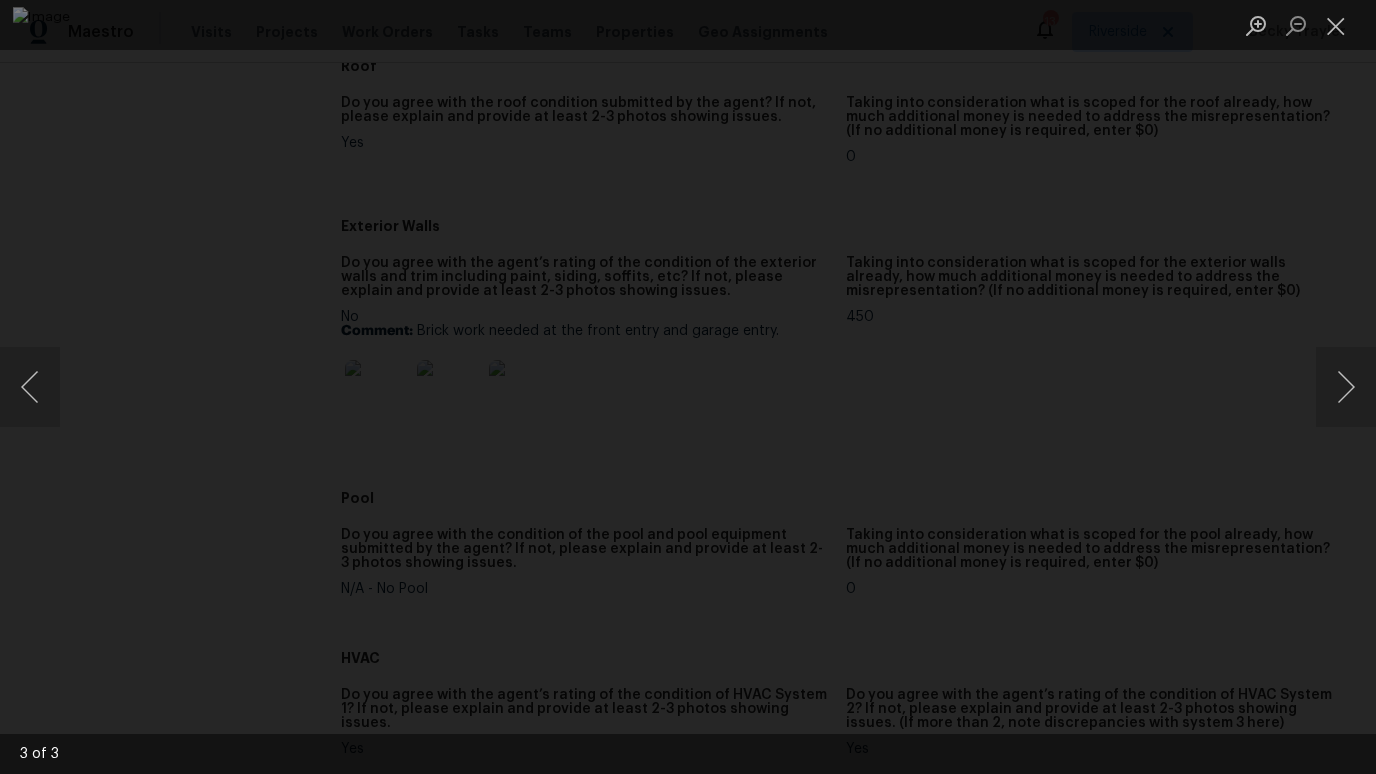 click at bounding box center (688, 387) 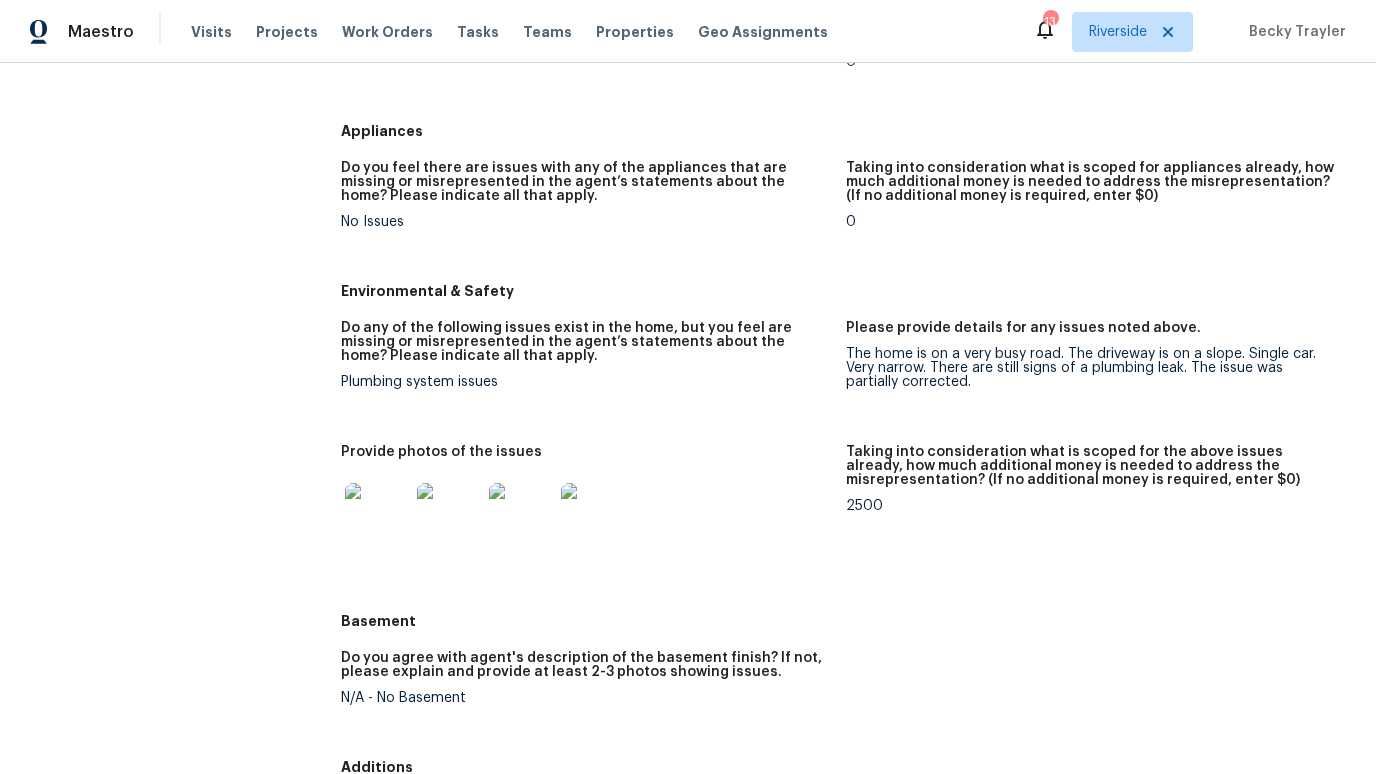 scroll, scrollTop: 2152, scrollLeft: 0, axis: vertical 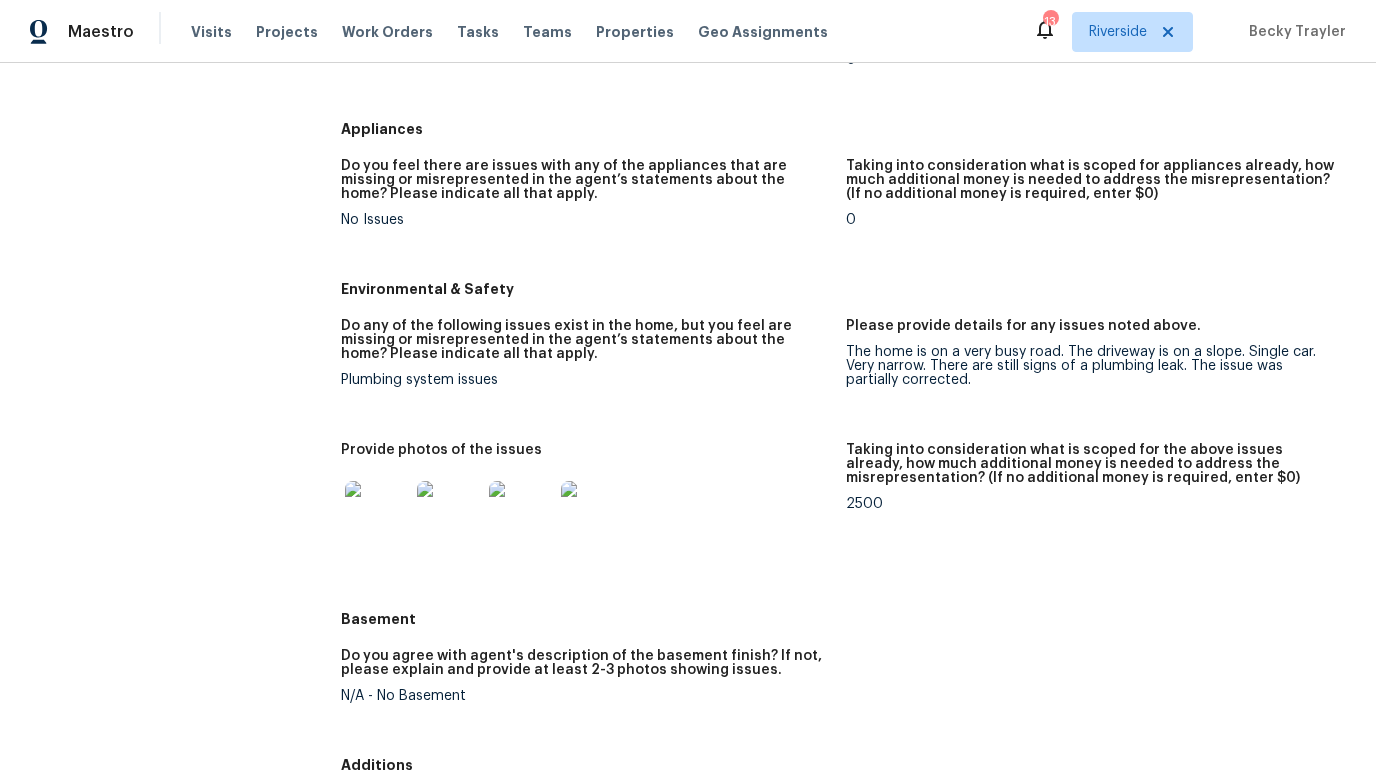 click at bounding box center [377, 513] 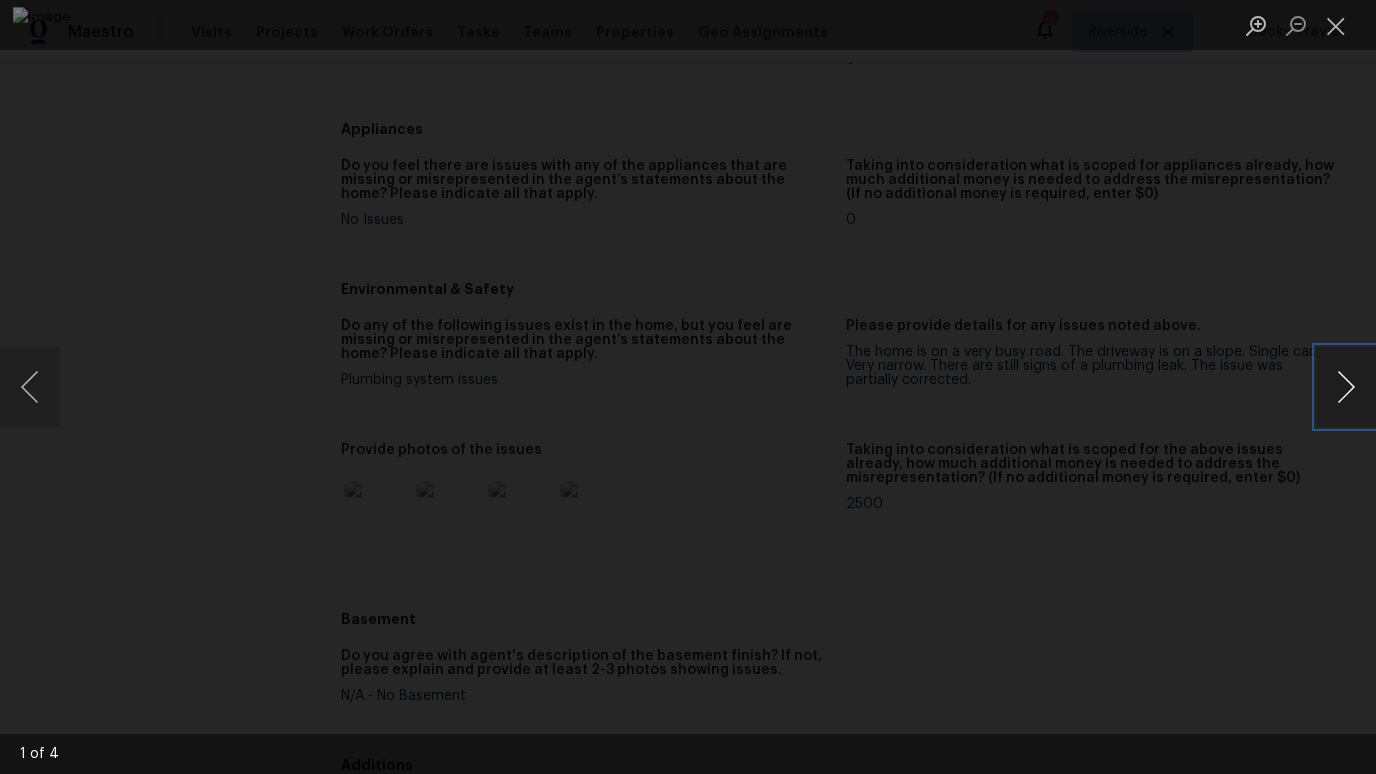 click at bounding box center (1346, 387) 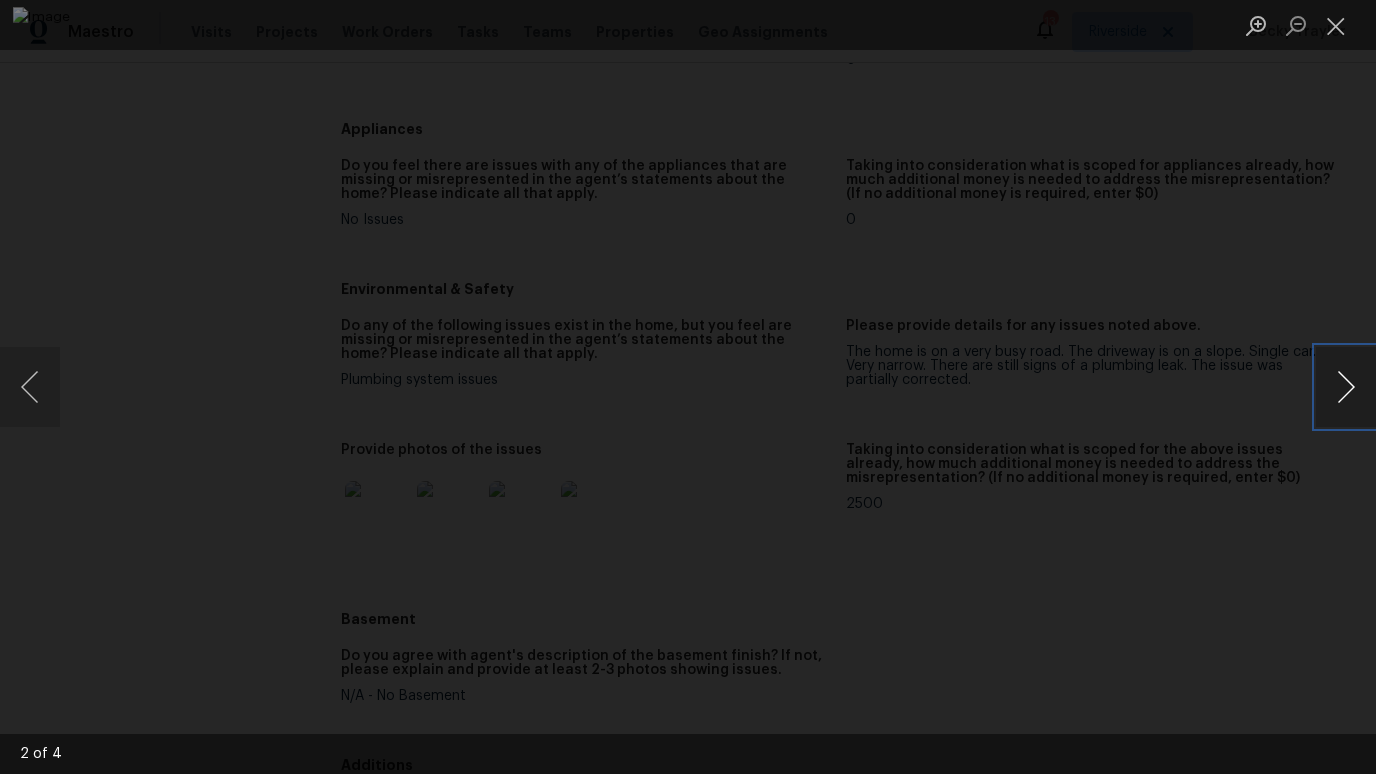 click at bounding box center [1346, 387] 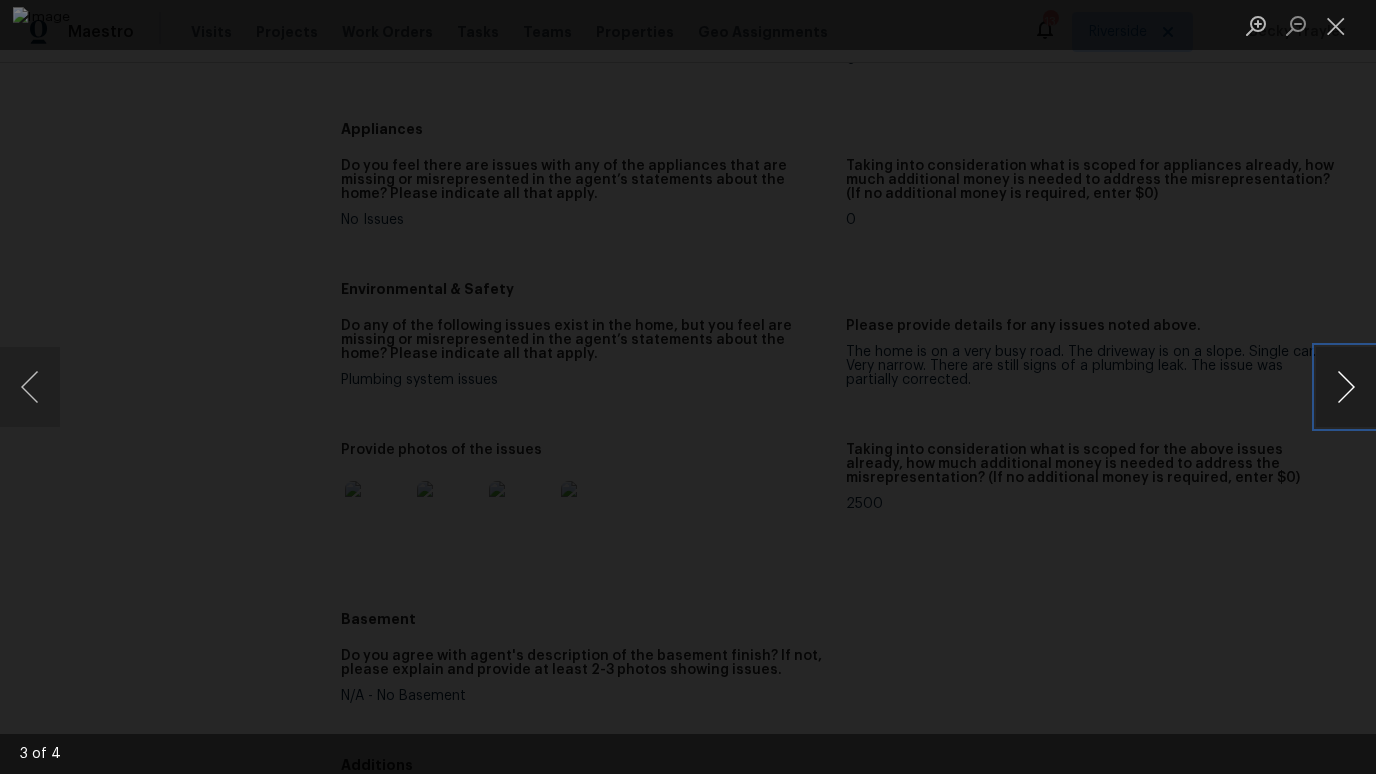 click at bounding box center (1346, 387) 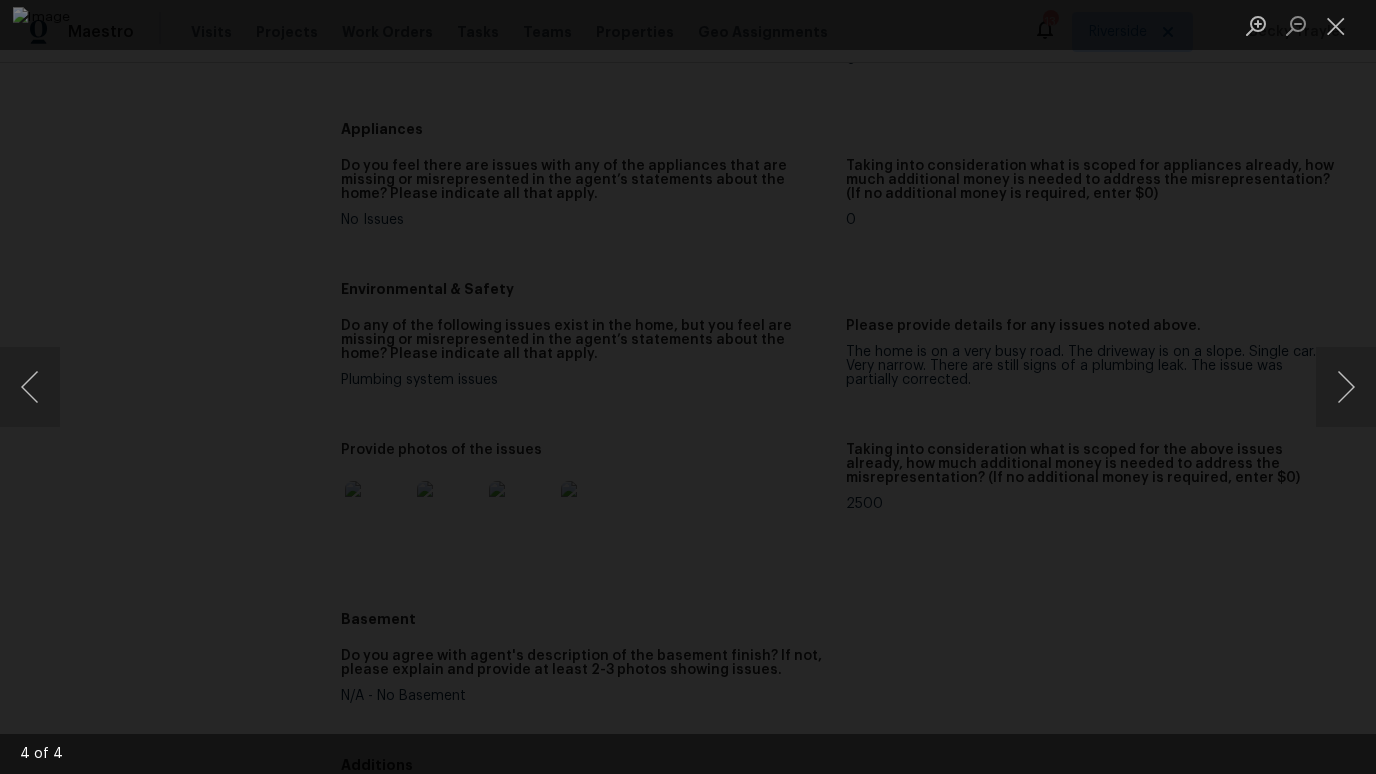 click at bounding box center (688, 387) 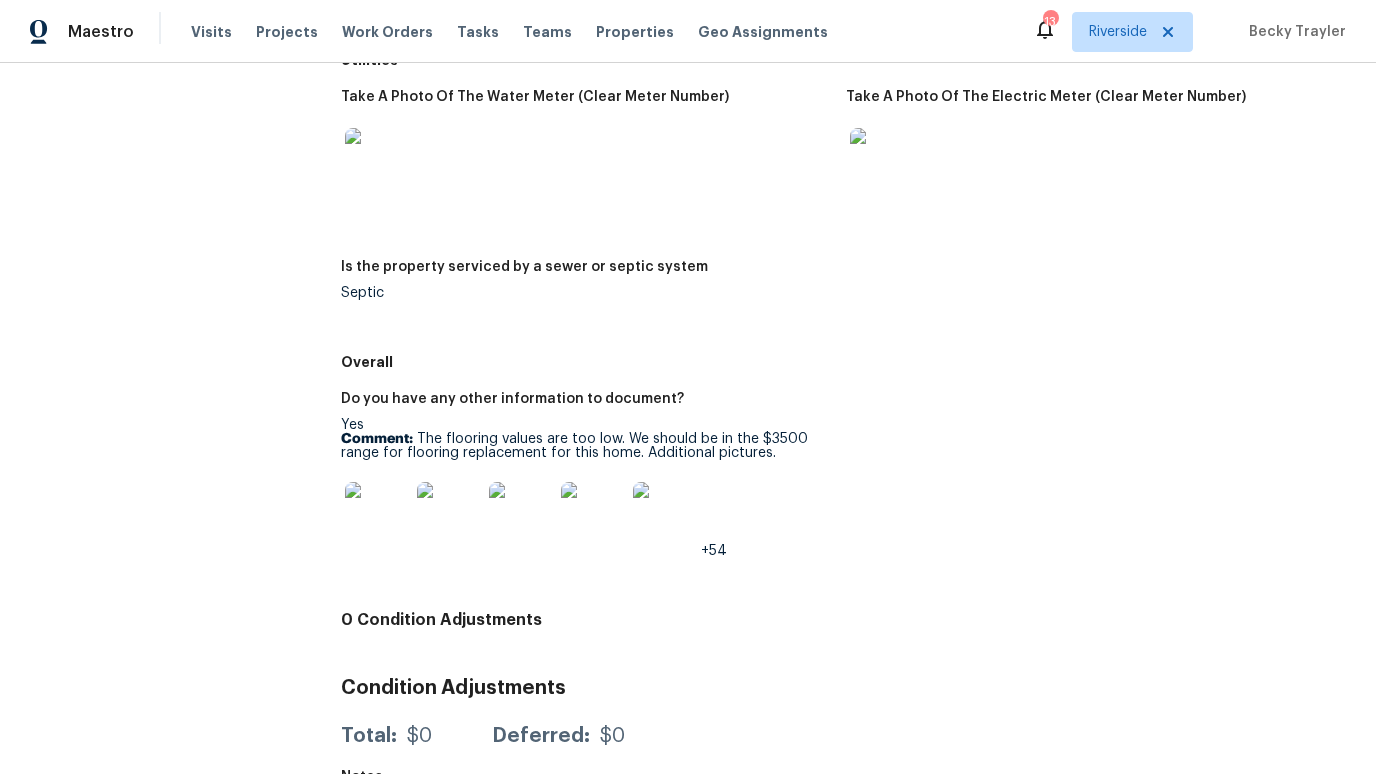 scroll, scrollTop: 3145, scrollLeft: 0, axis: vertical 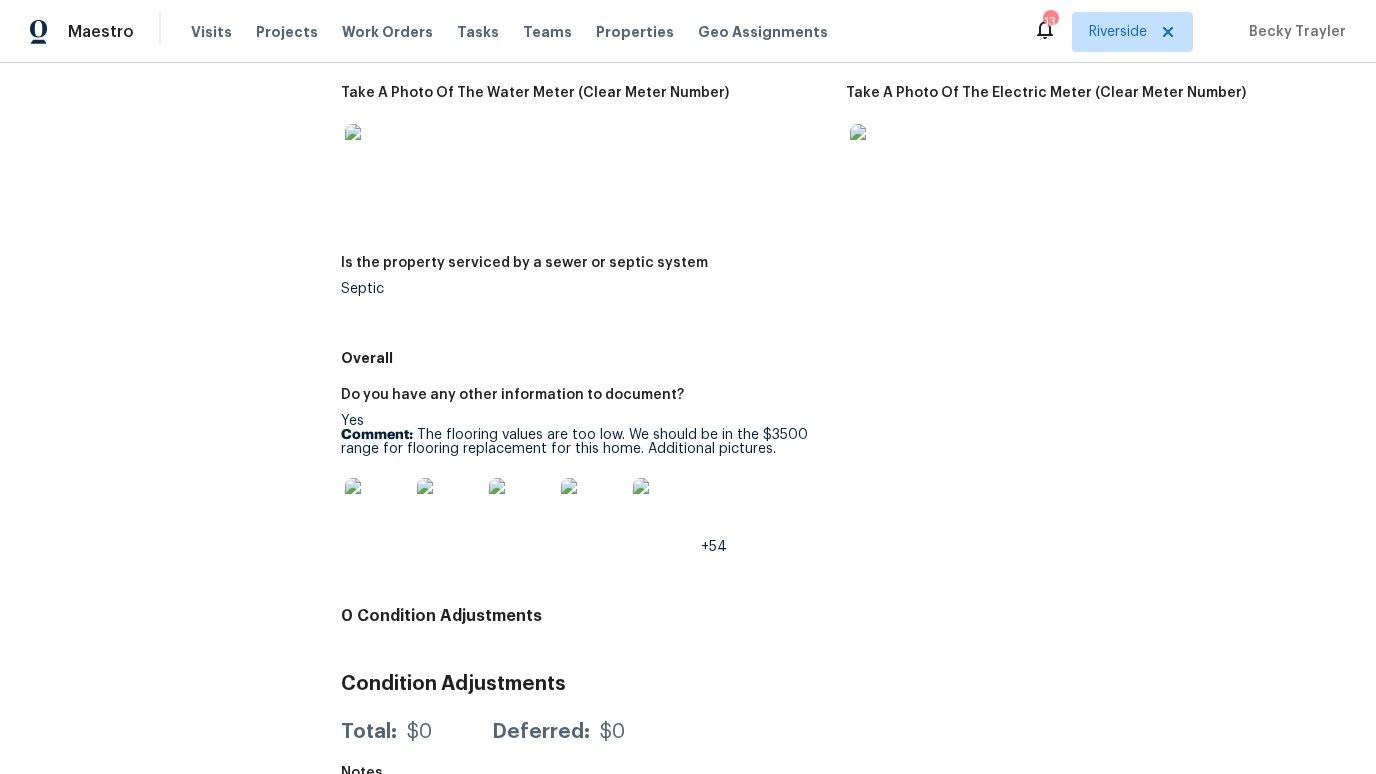 click at bounding box center (377, 510) 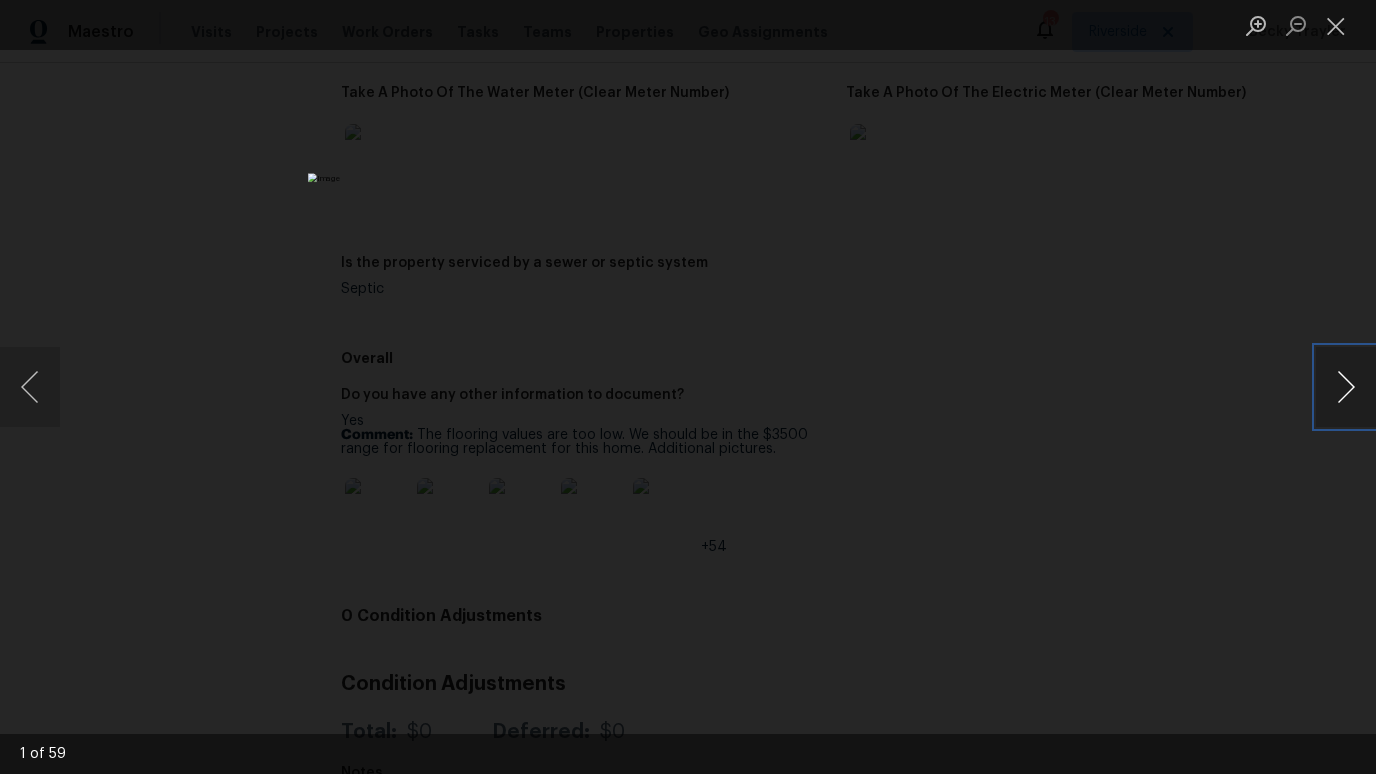 click at bounding box center [1346, 387] 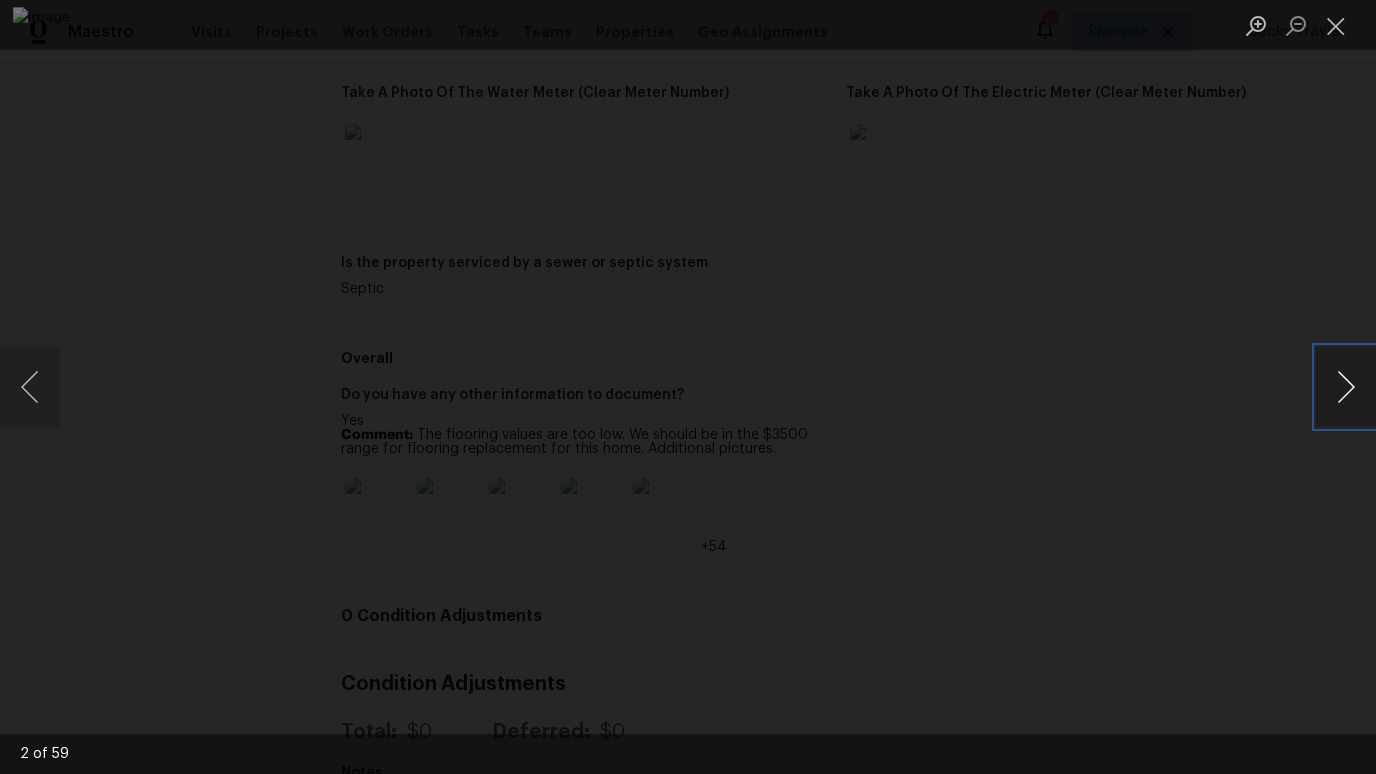 click at bounding box center (1346, 387) 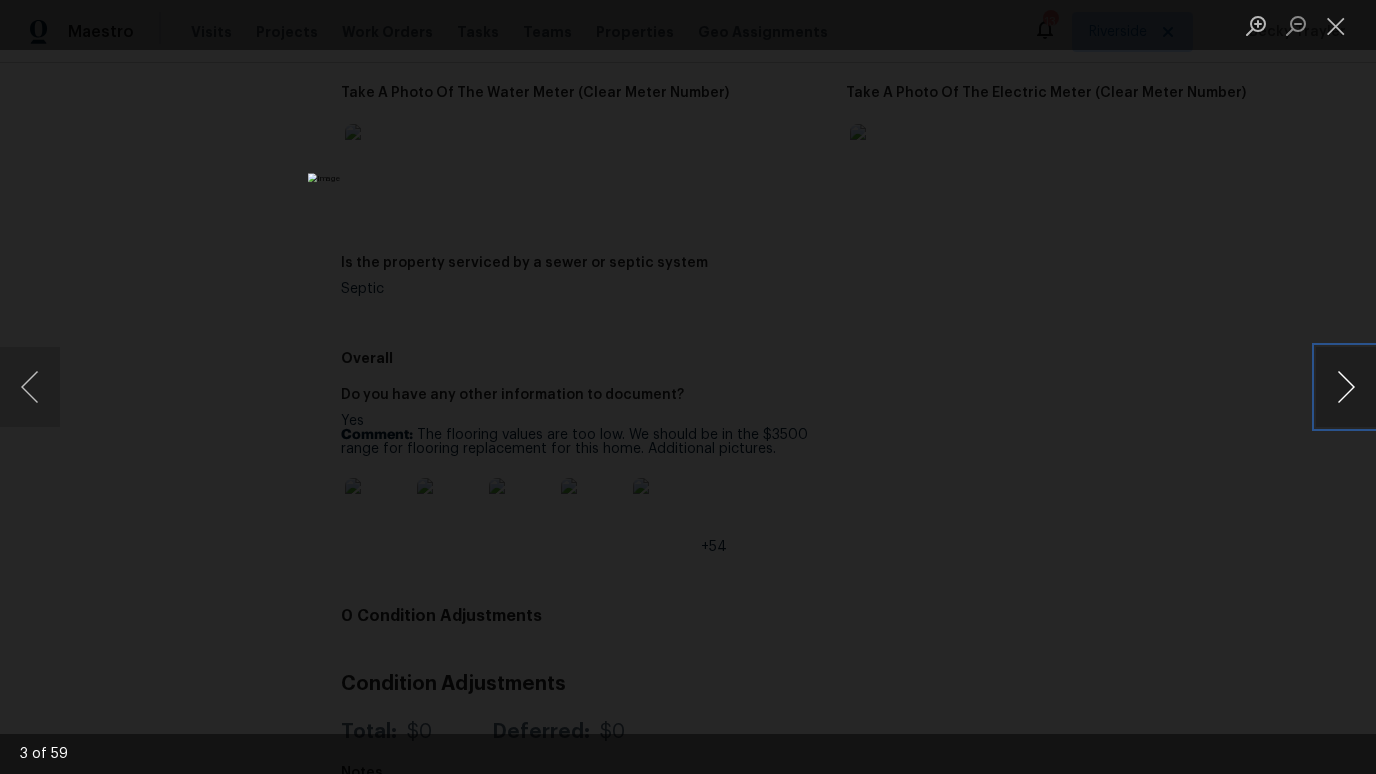 click at bounding box center [1346, 387] 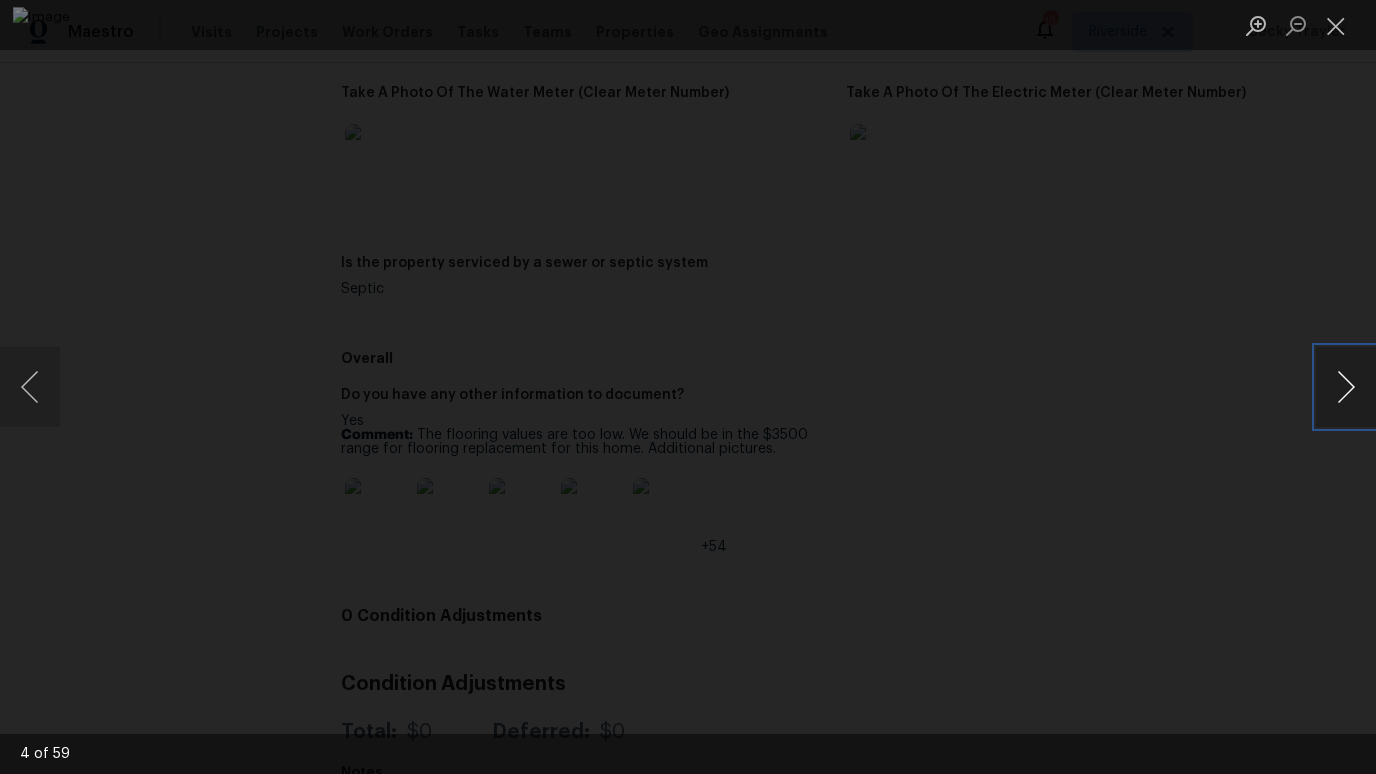 click at bounding box center [1346, 387] 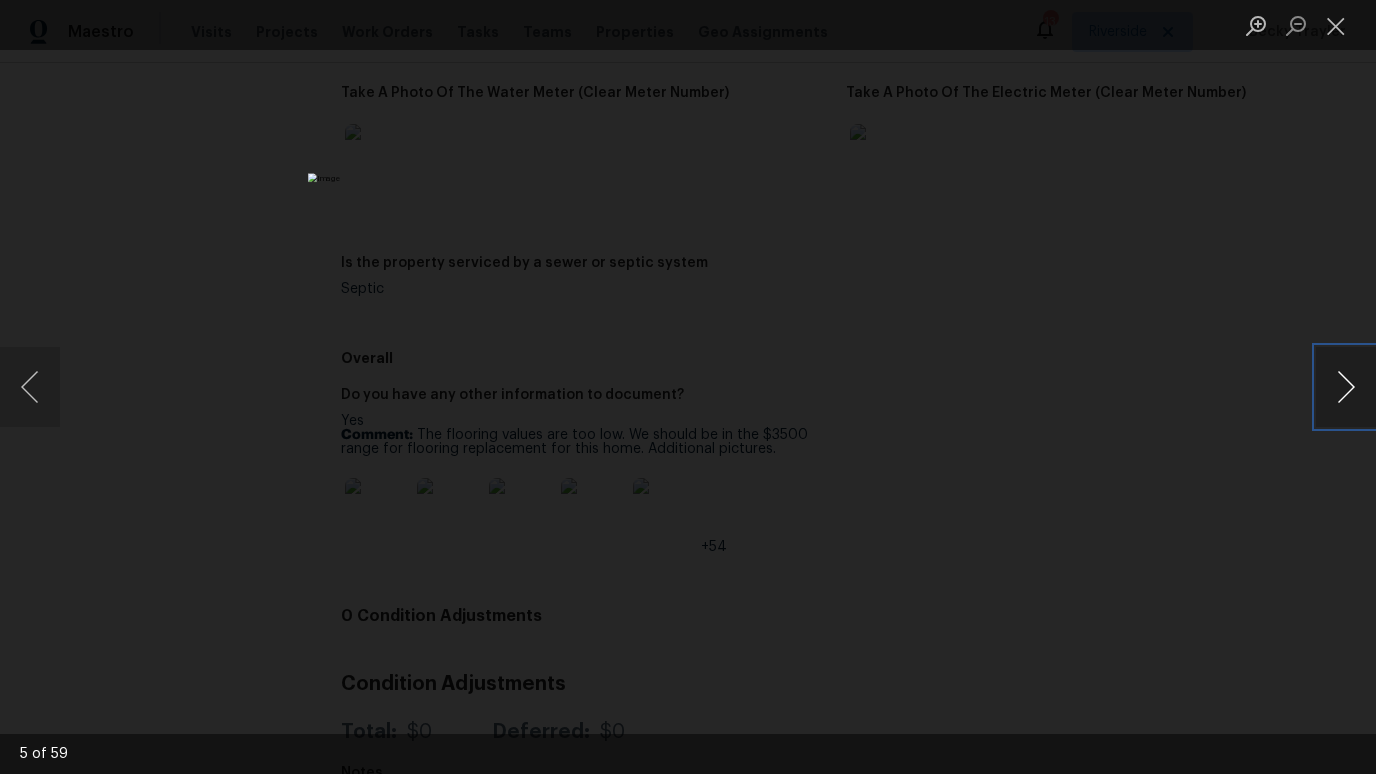 click at bounding box center (1346, 387) 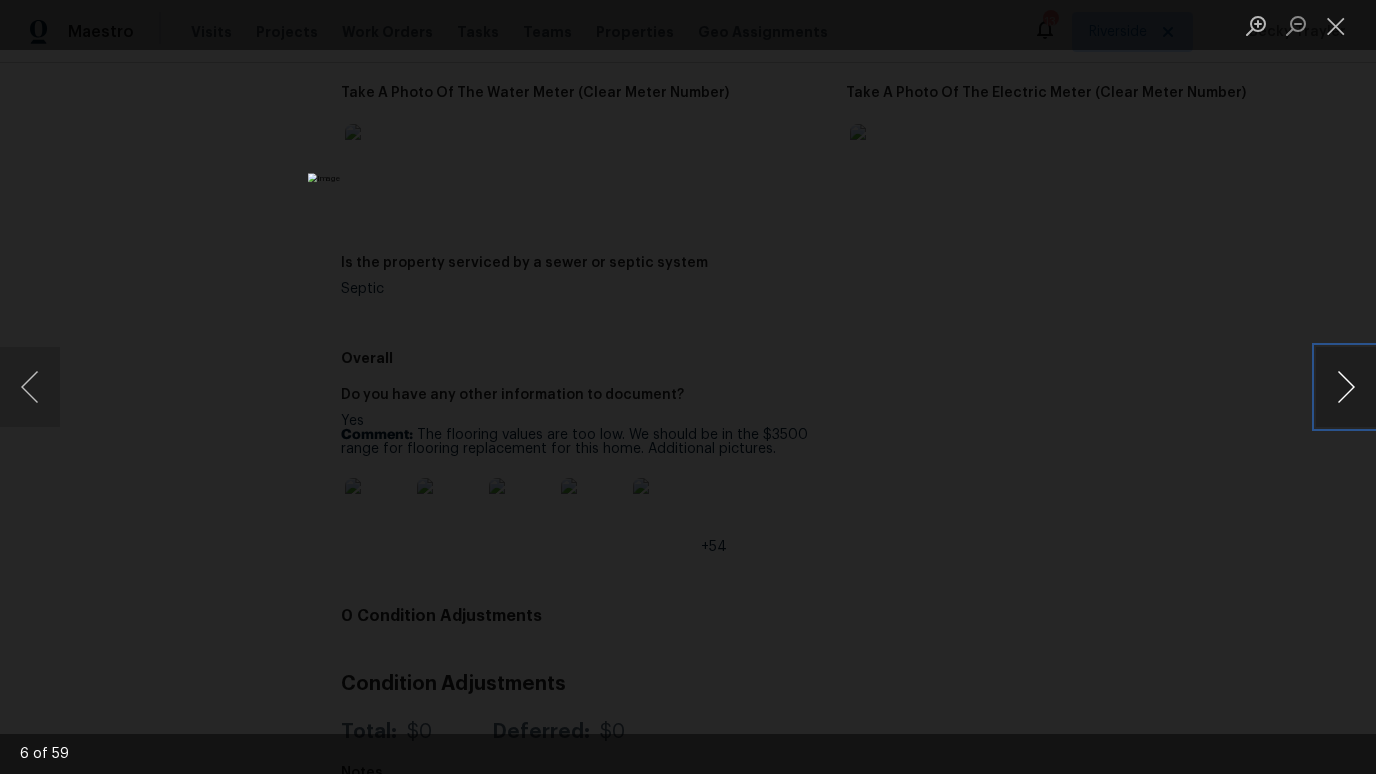 click at bounding box center [1346, 387] 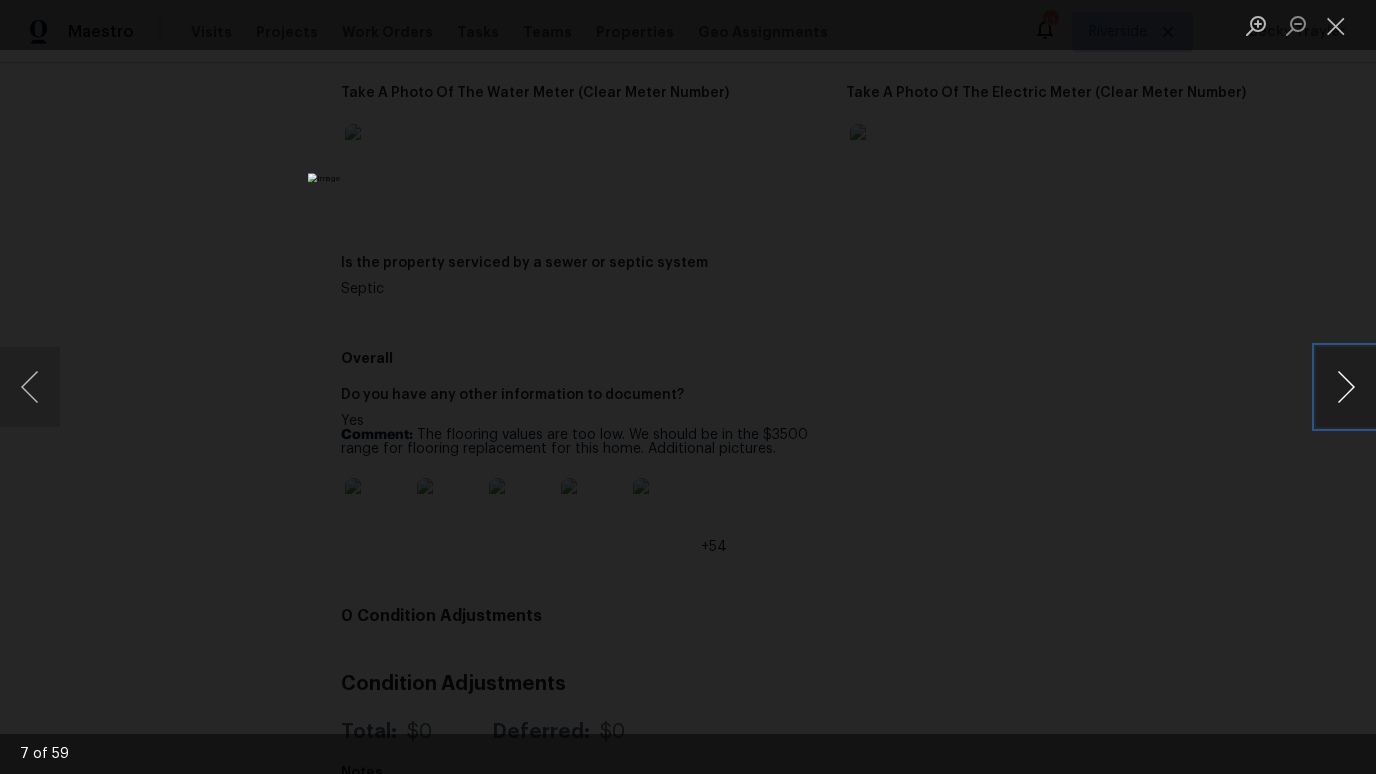 click at bounding box center (1346, 387) 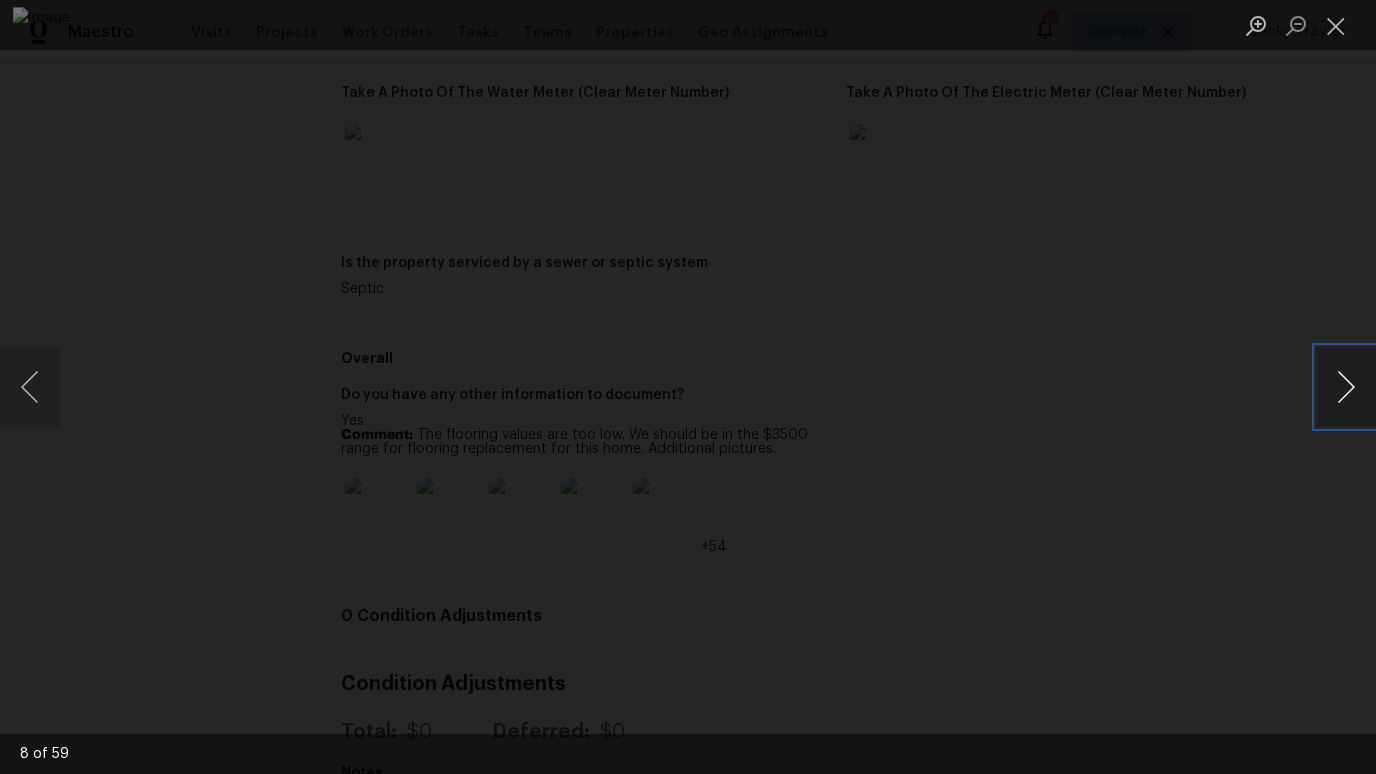 click at bounding box center [1346, 387] 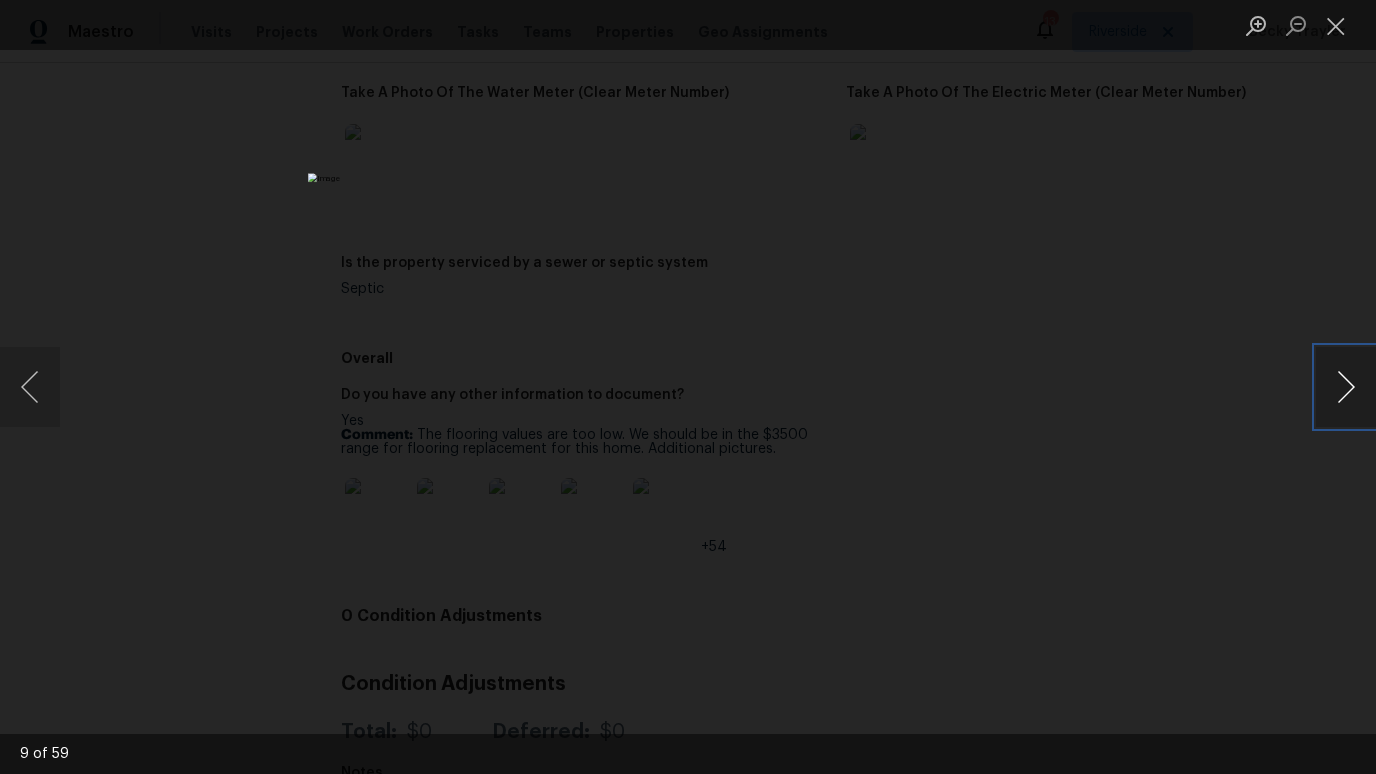 click at bounding box center [1346, 387] 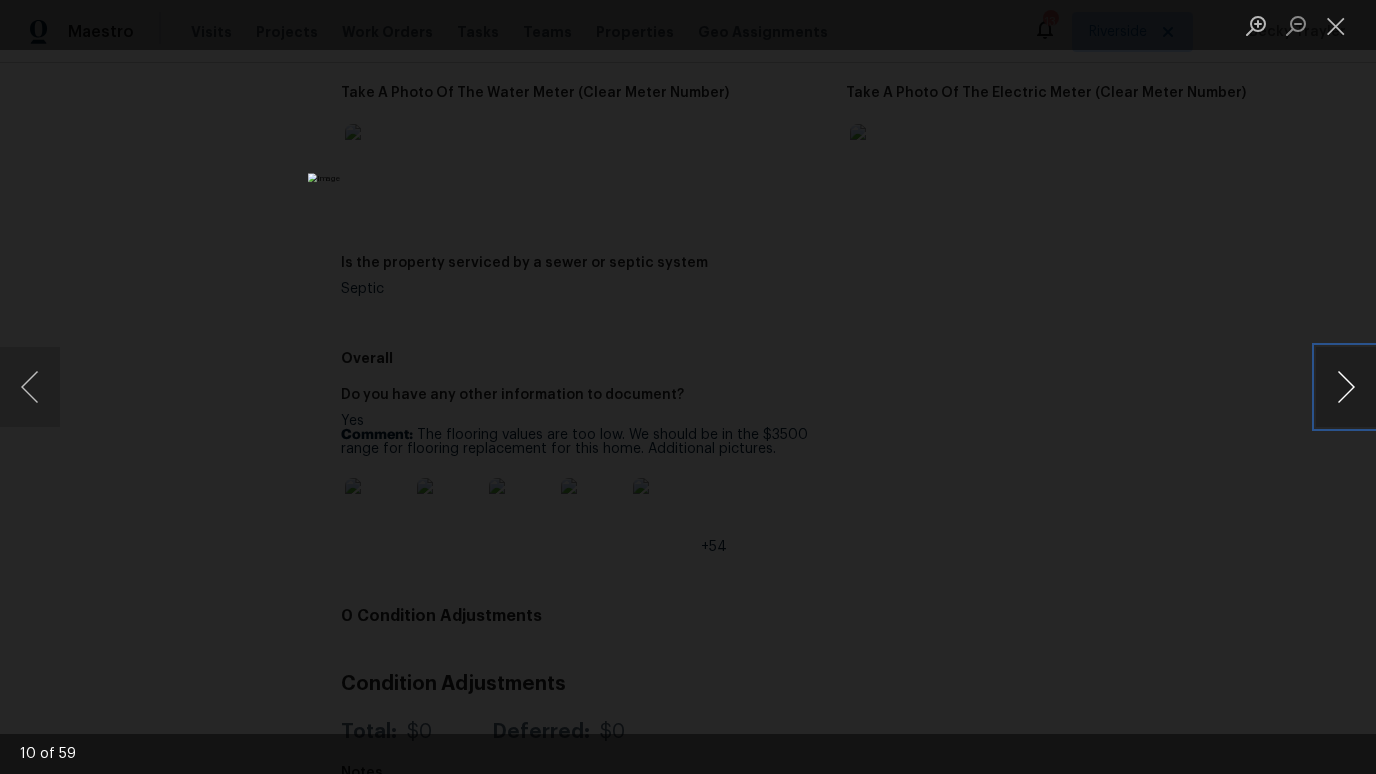 click at bounding box center [1346, 387] 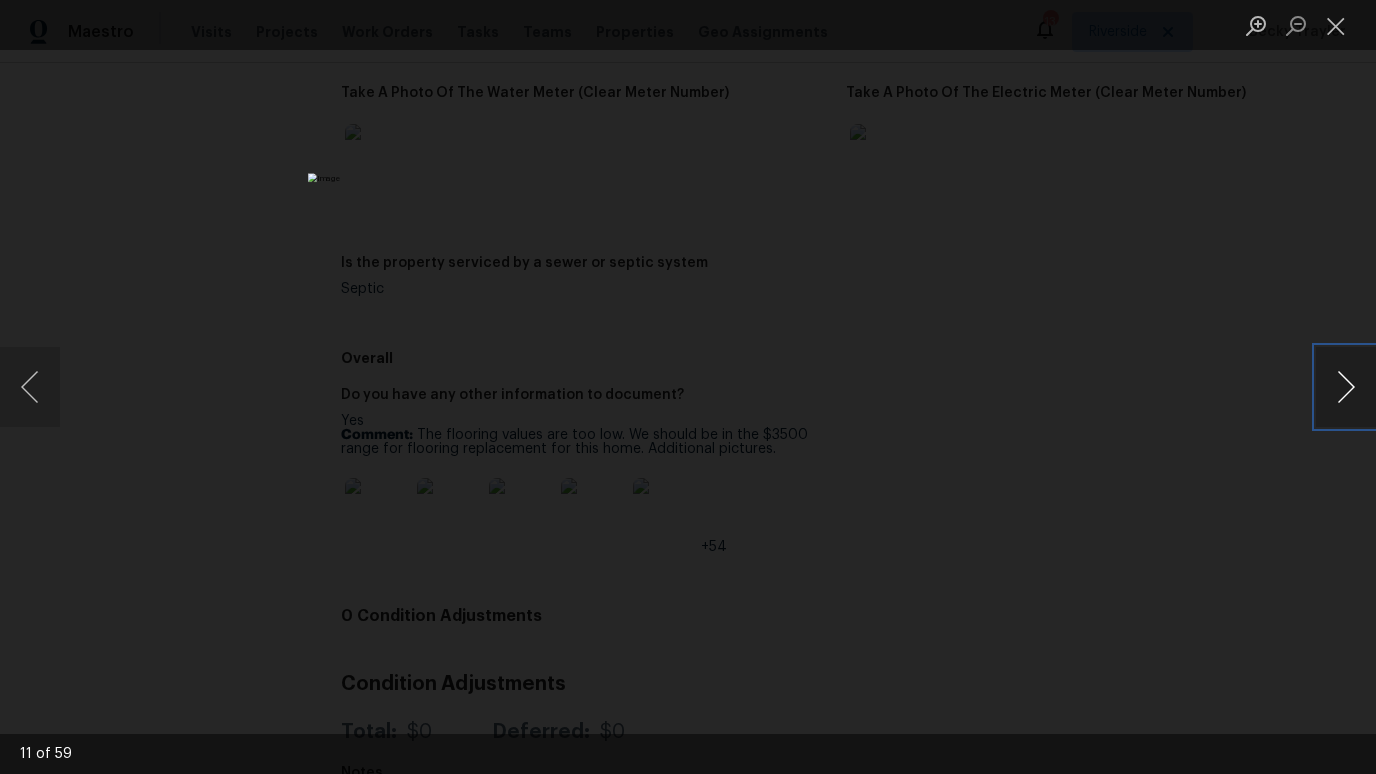 click at bounding box center [1346, 387] 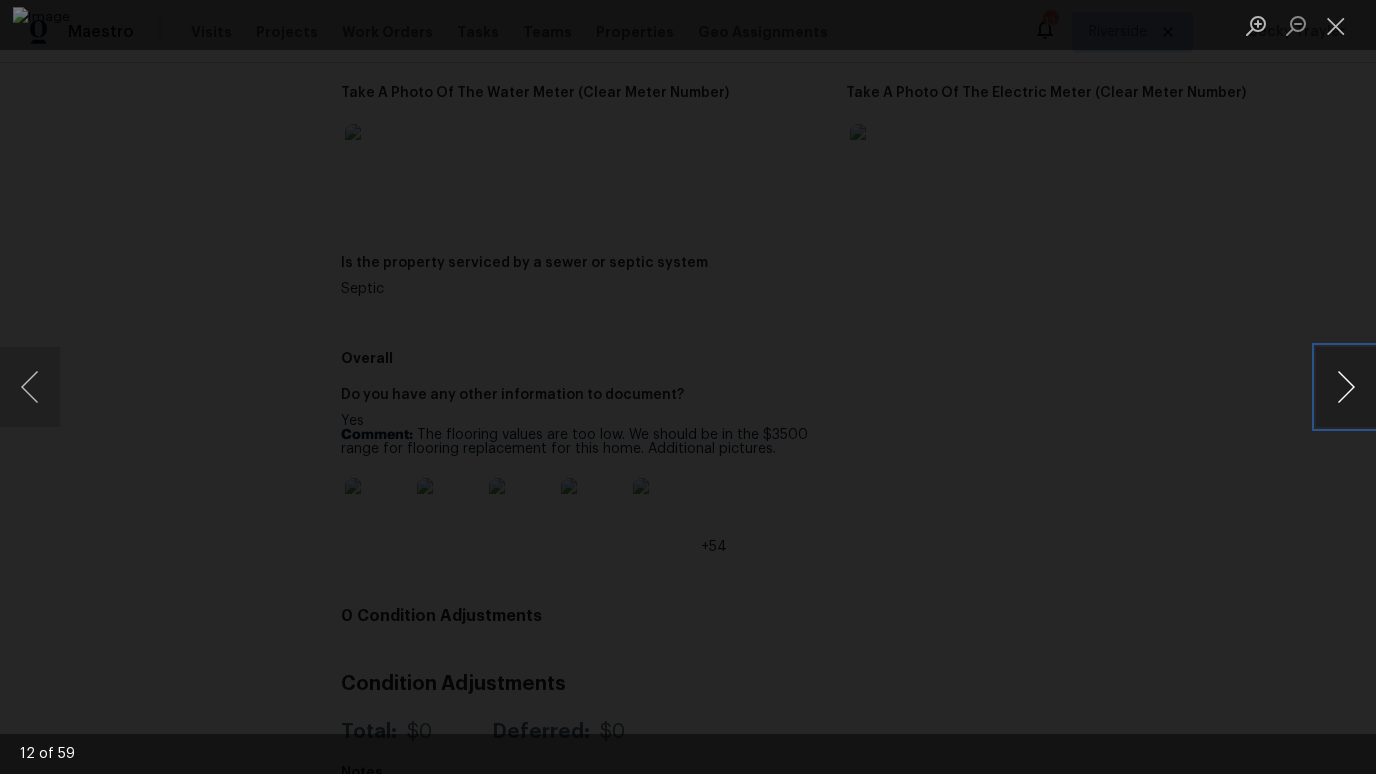 click at bounding box center [1346, 387] 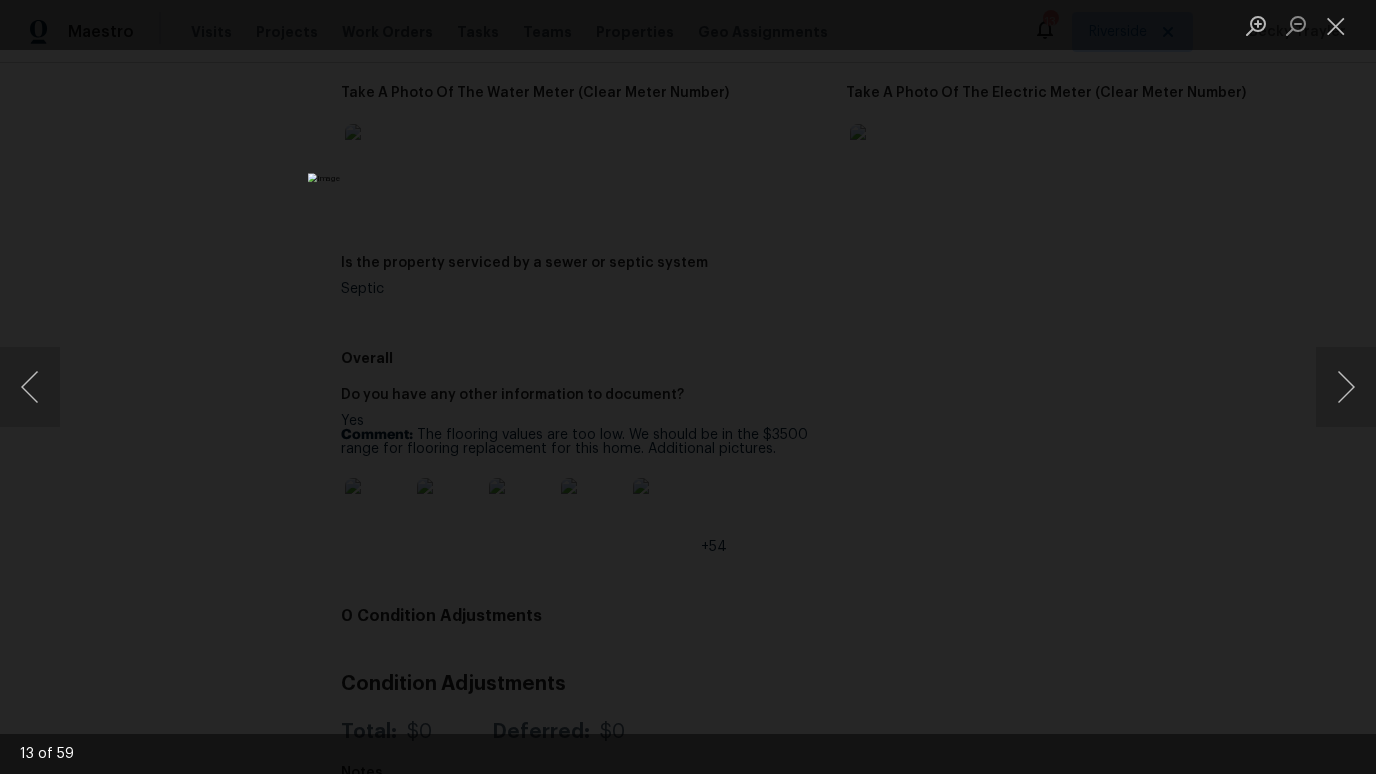 click at bounding box center (688, 387) 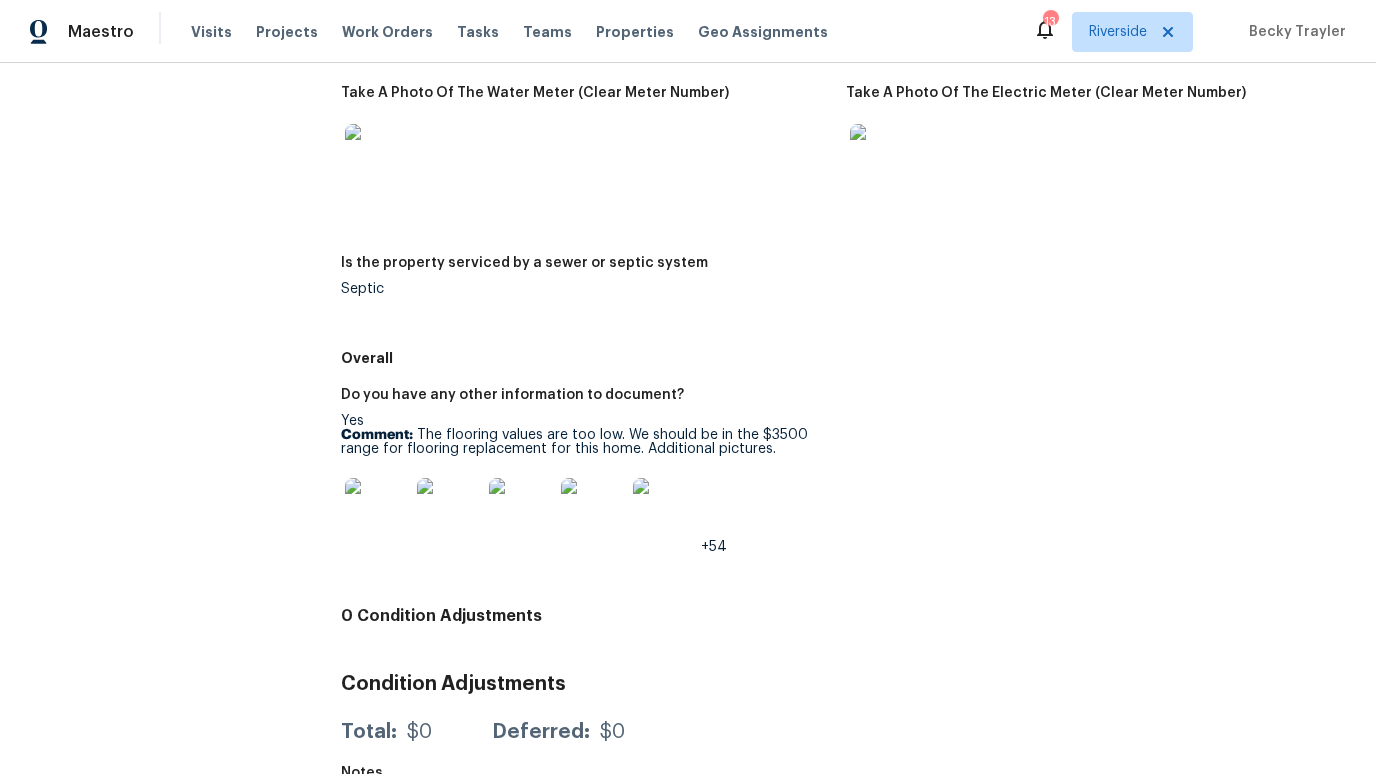 scroll, scrollTop: 3163, scrollLeft: 0, axis: vertical 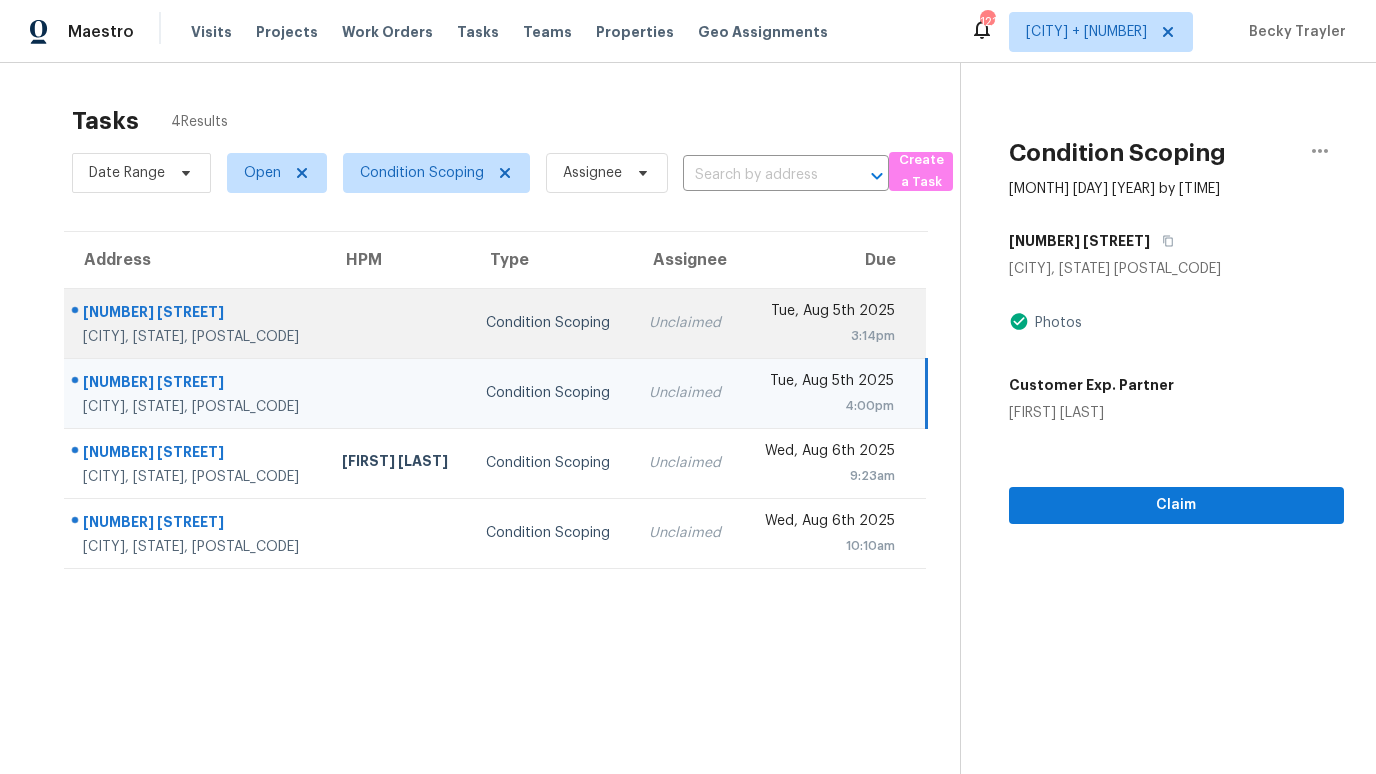 click on "39 S Harrison St   Beverly Hills, FL, 34465" at bounding box center [195, 323] 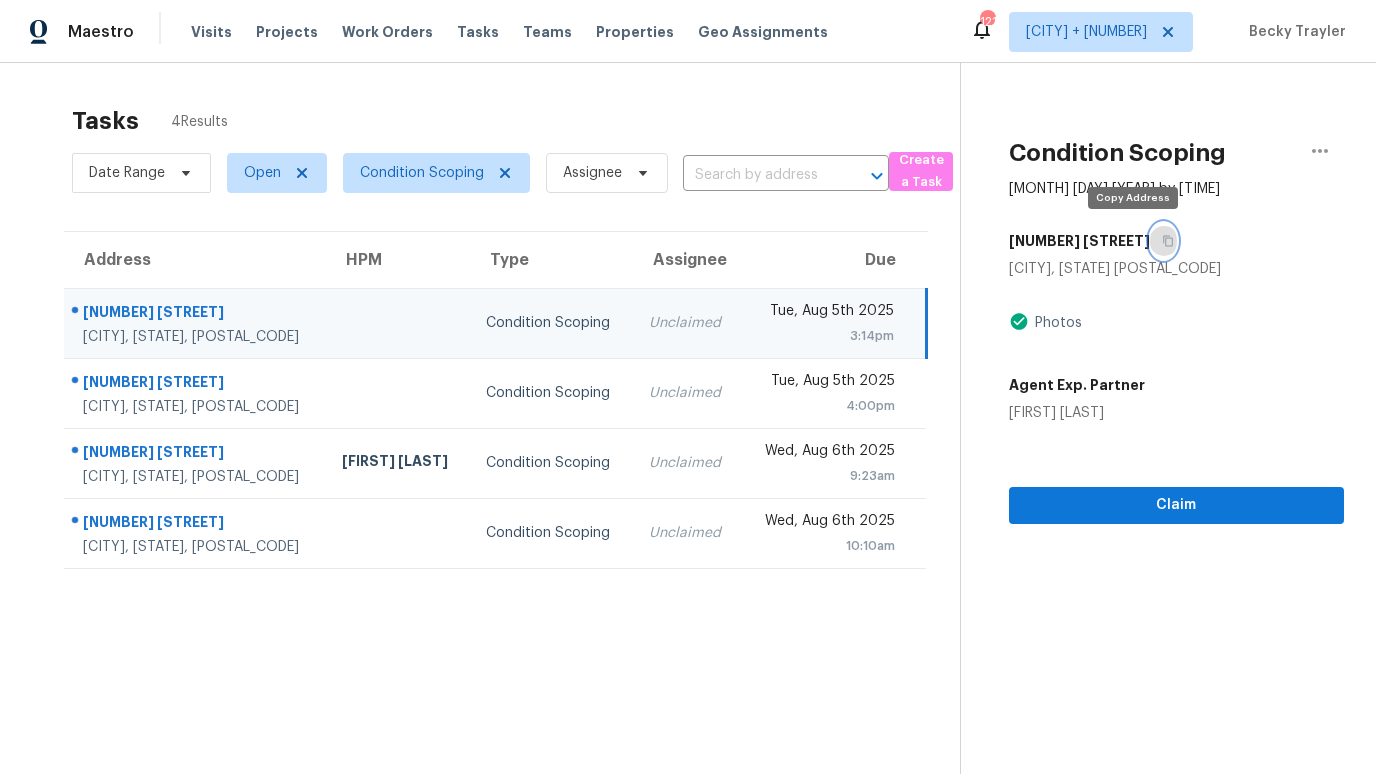 click 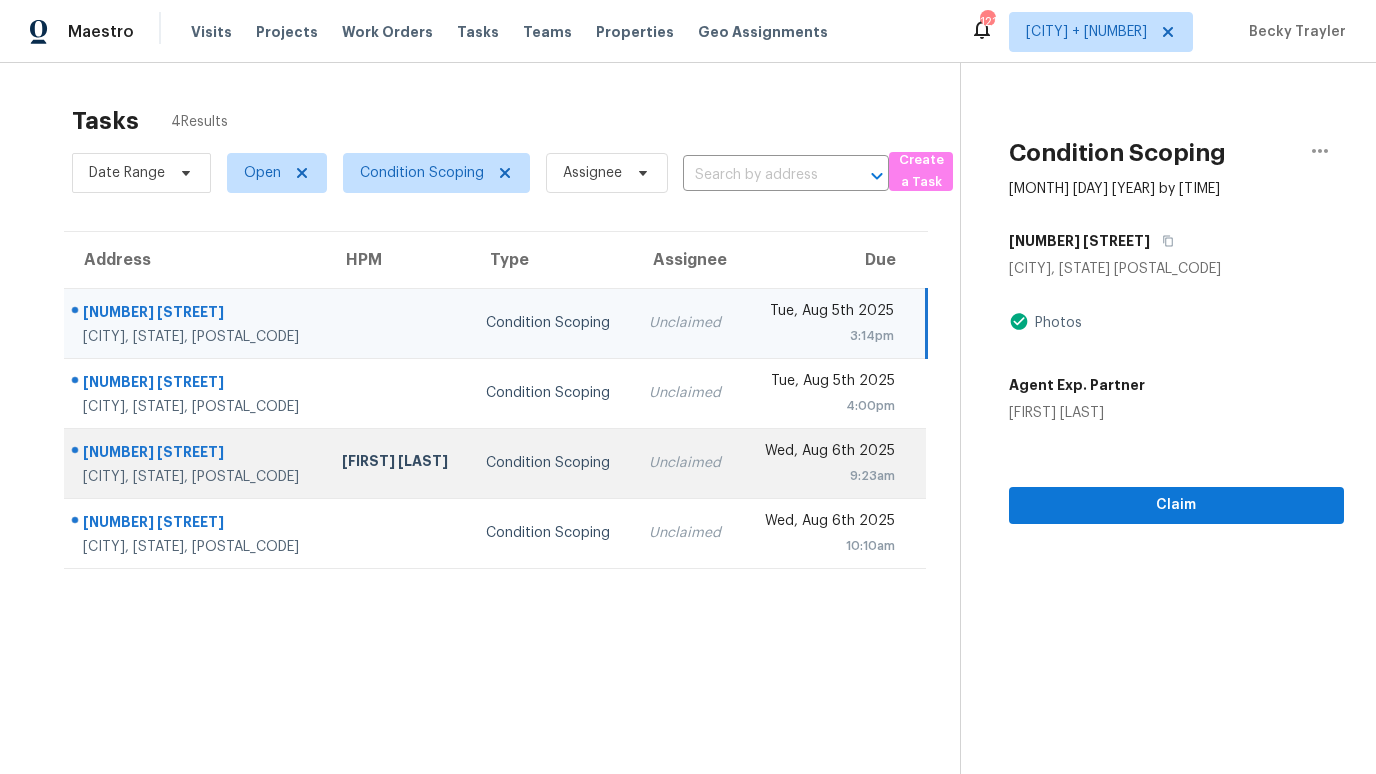 click on "Unclaimed" at bounding box center (687, 463) 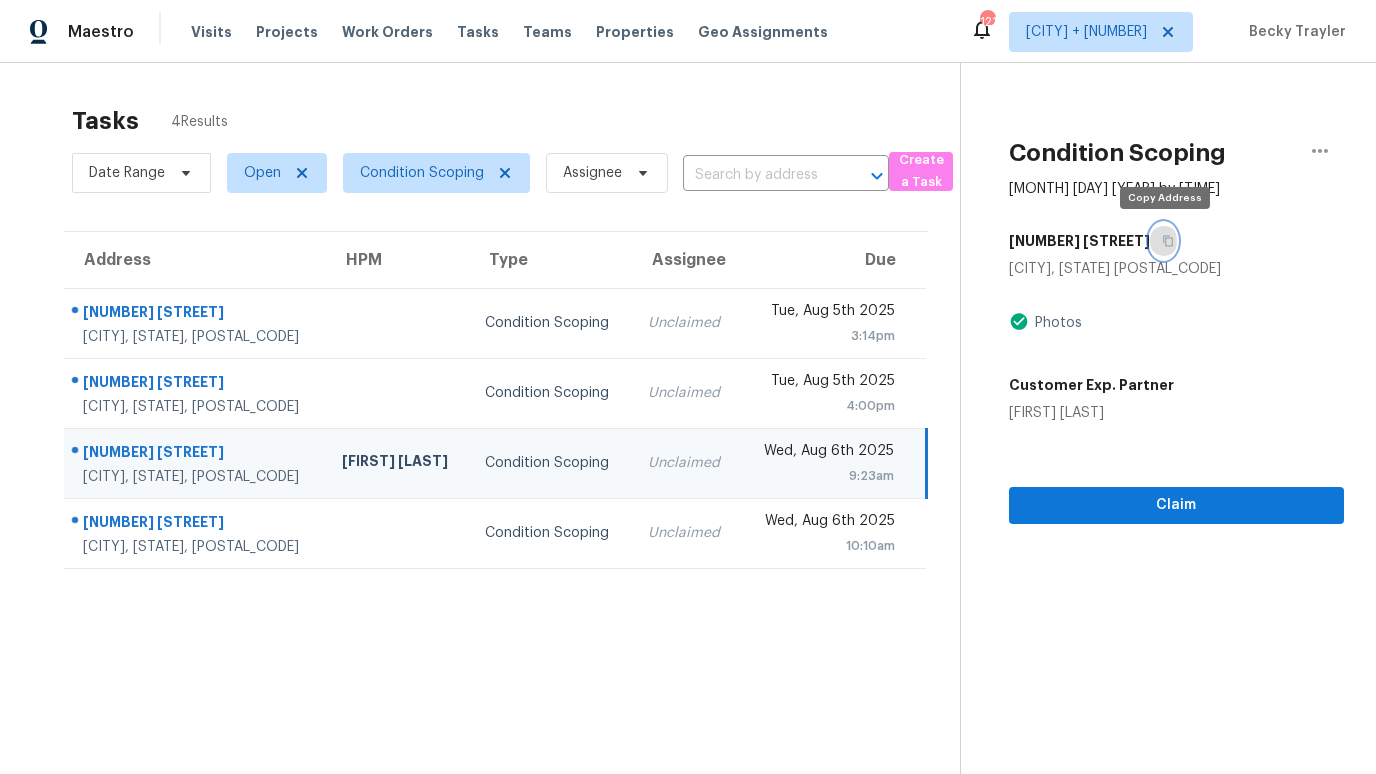 click 